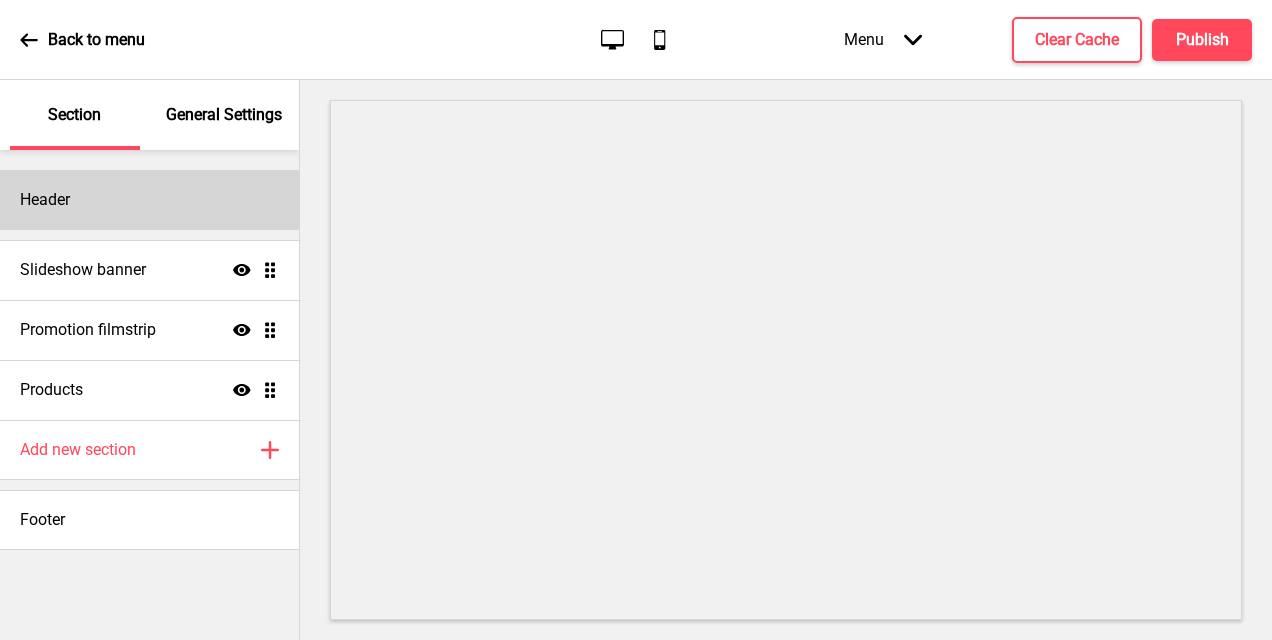 scroll, scrollTop: 0, scrollLeft: 0, axis: both 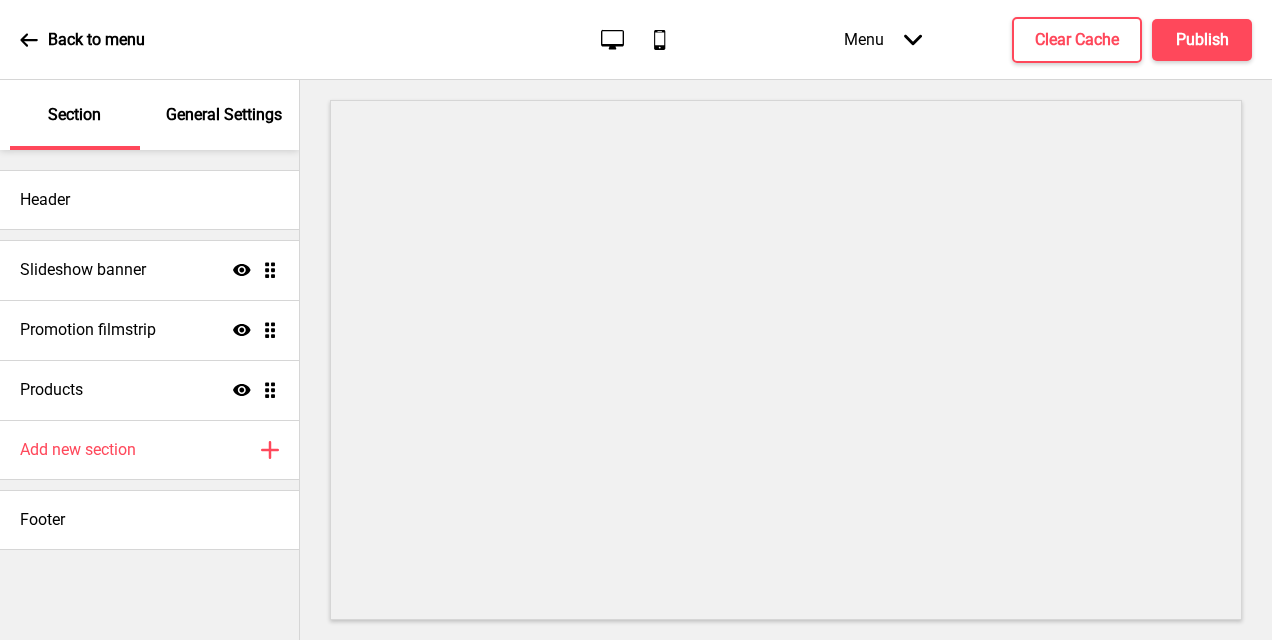 click on "General Settings" at bounding box center [224, 115] 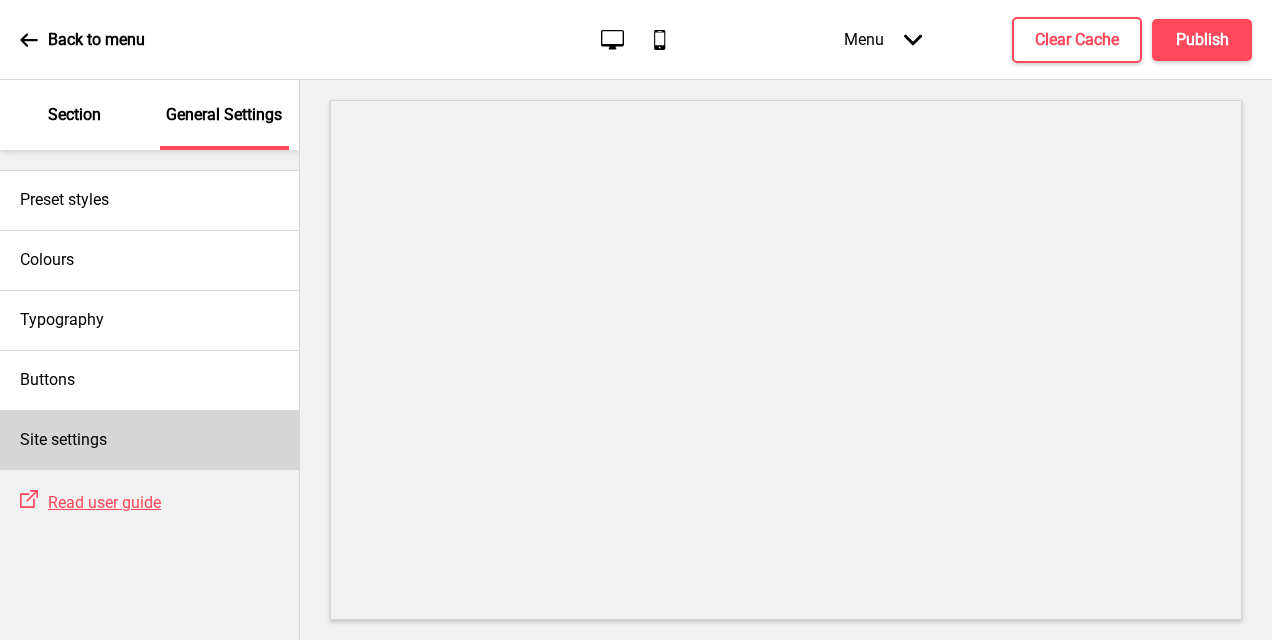 click on "Site settings" at bounding box center (63, 440) 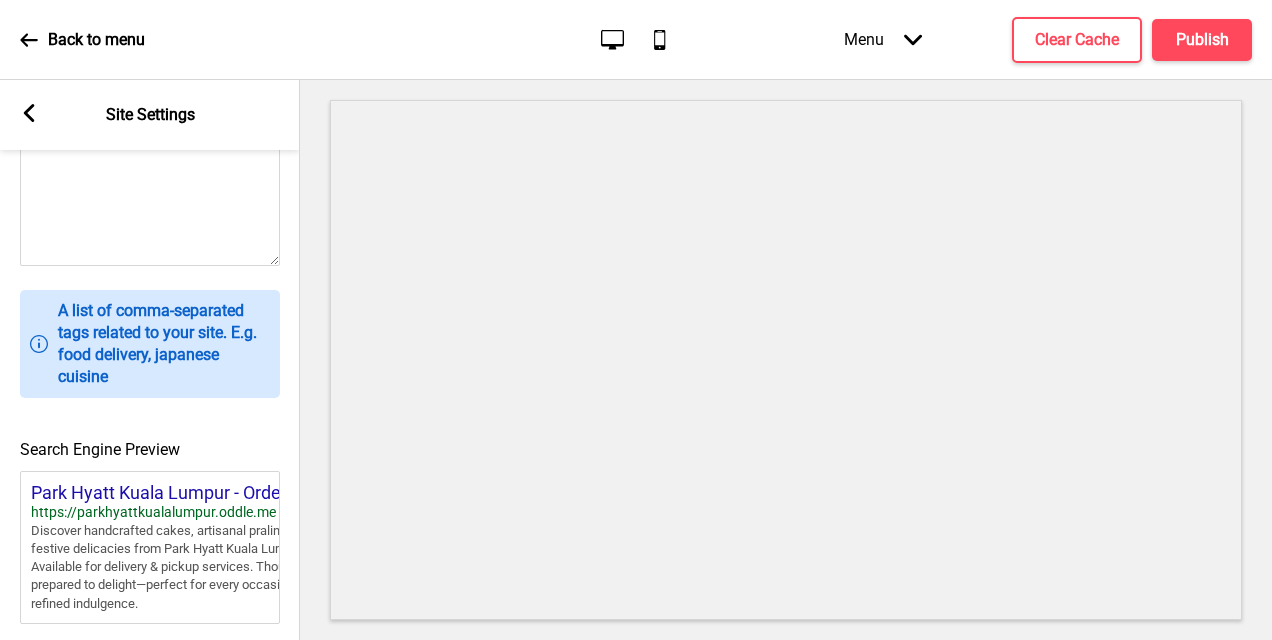 scroll, scrollTop: 503, scrollLeft: 0, axis: vertical 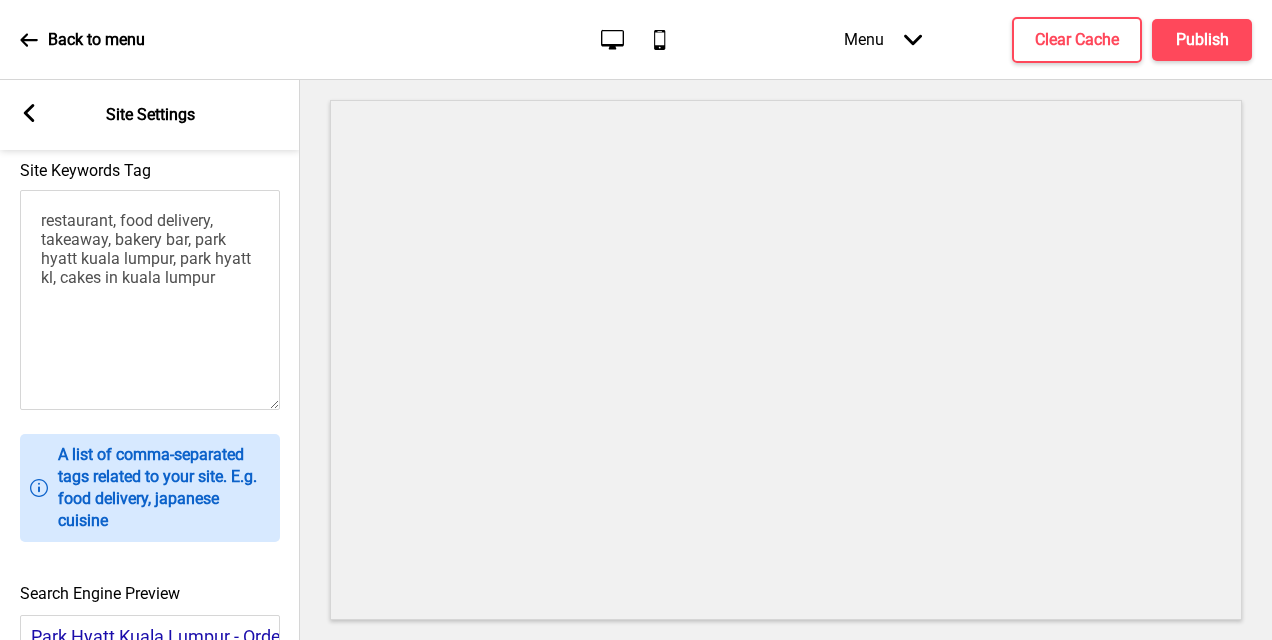 click on "Arrow left Site Settings" at bounding box center [150, 115] 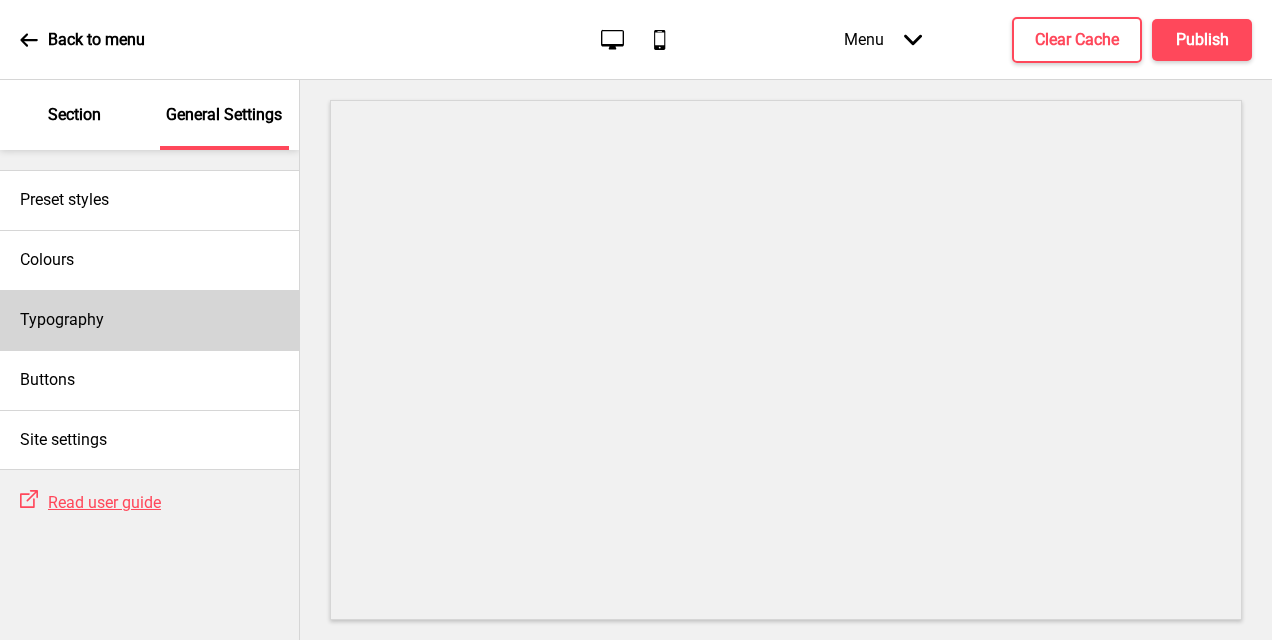 click on "Typography" at bounding box center [149, 320] 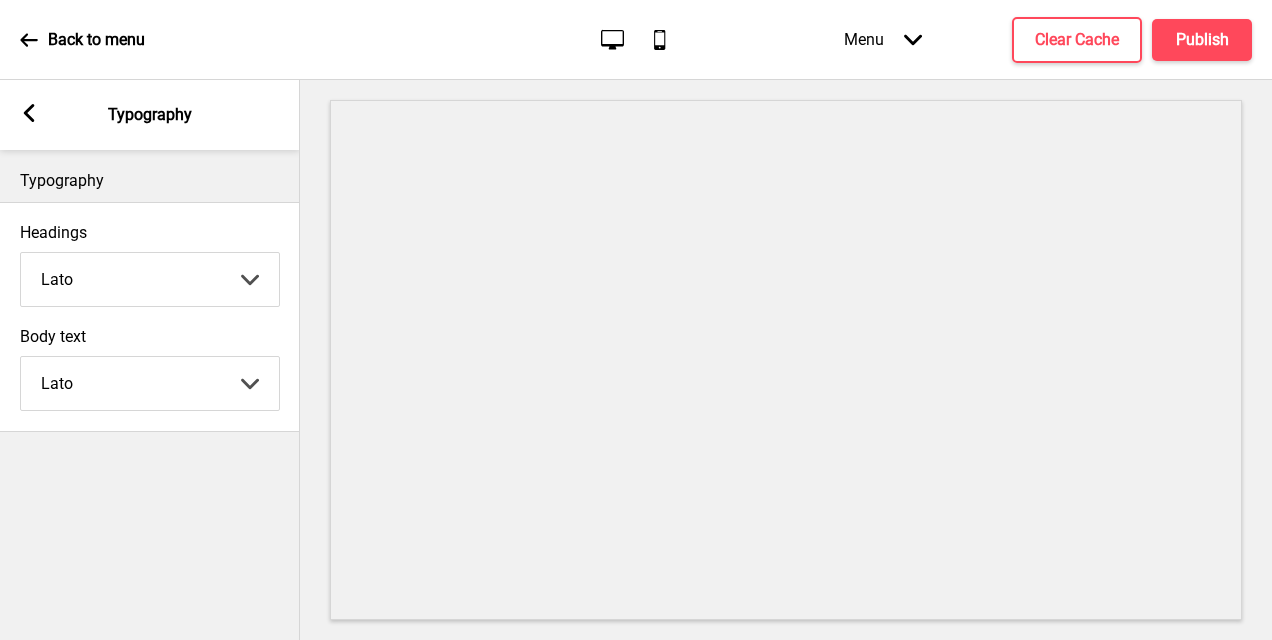 click 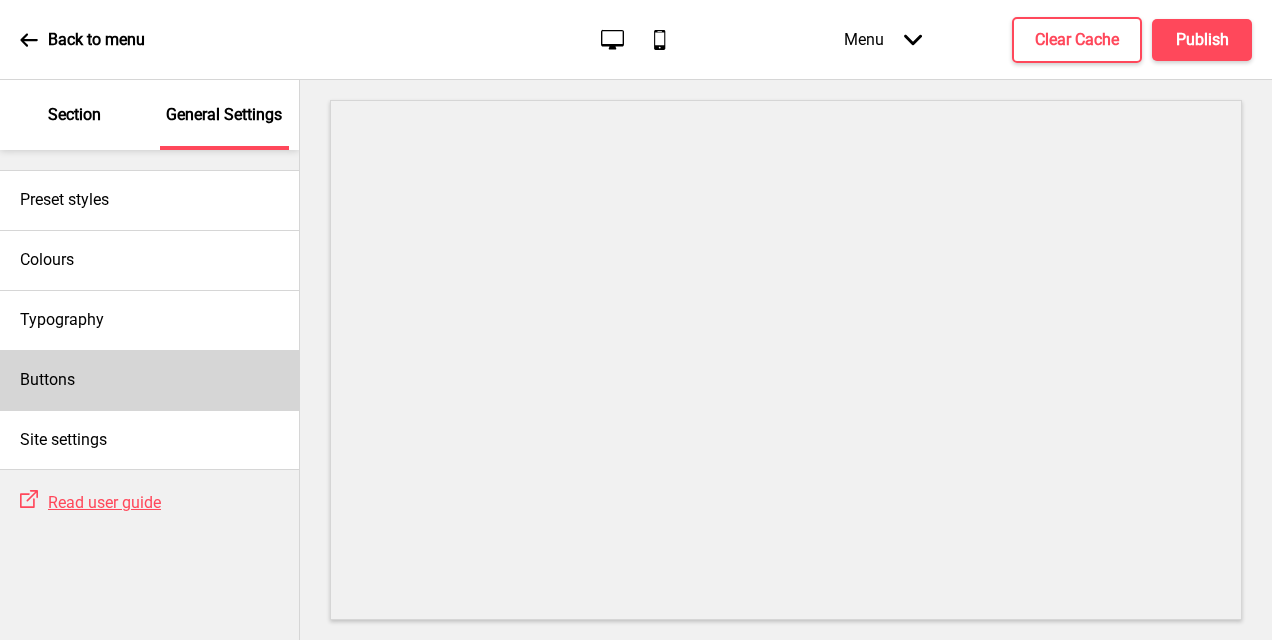 click on "Buttons" at bounding box center [47, 380] 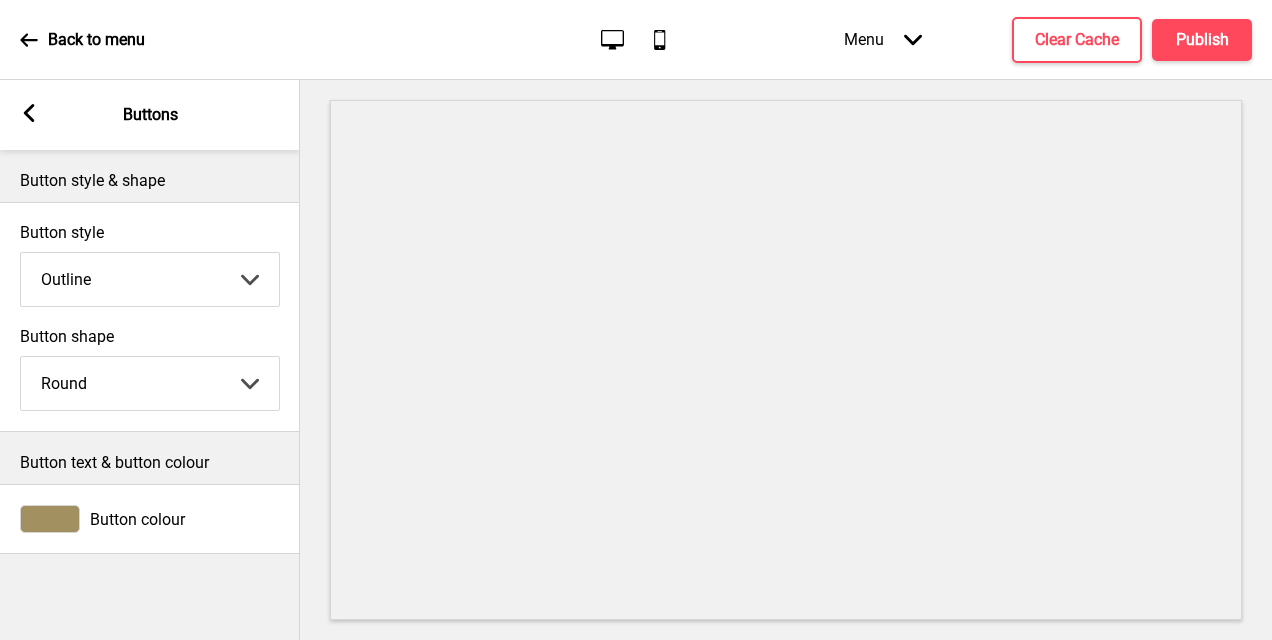 click on "Arrow left Buttons" at bounding box center (150, 115) 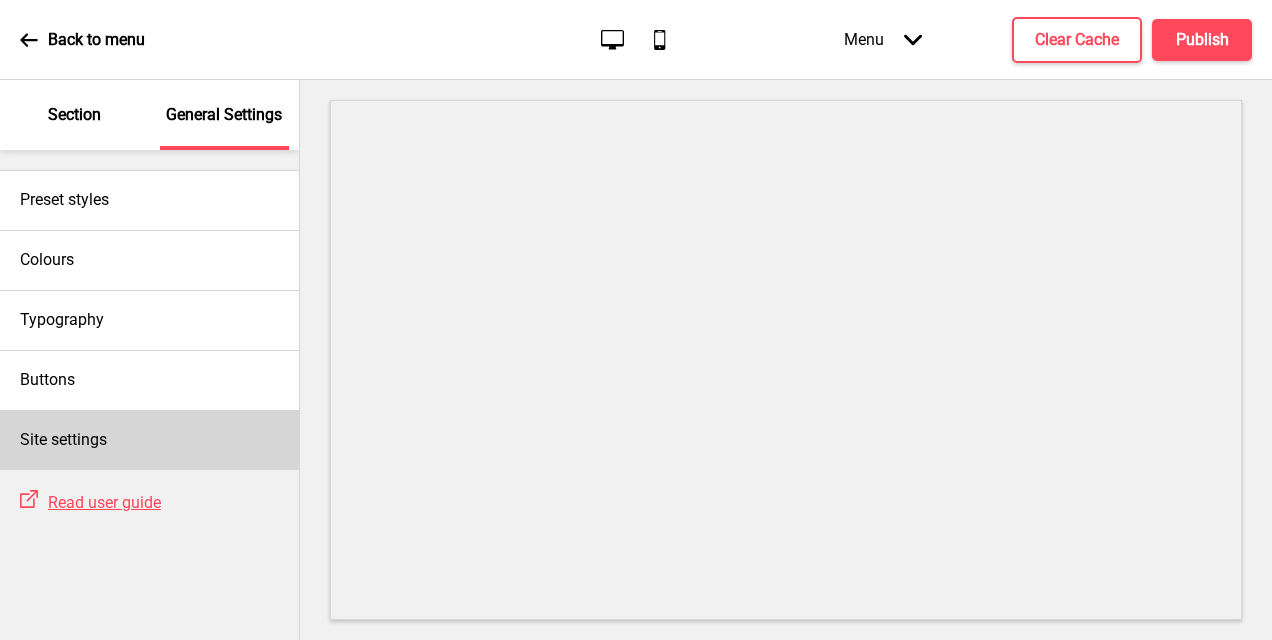 click on "Site settings" at bounding box center (63, 440) 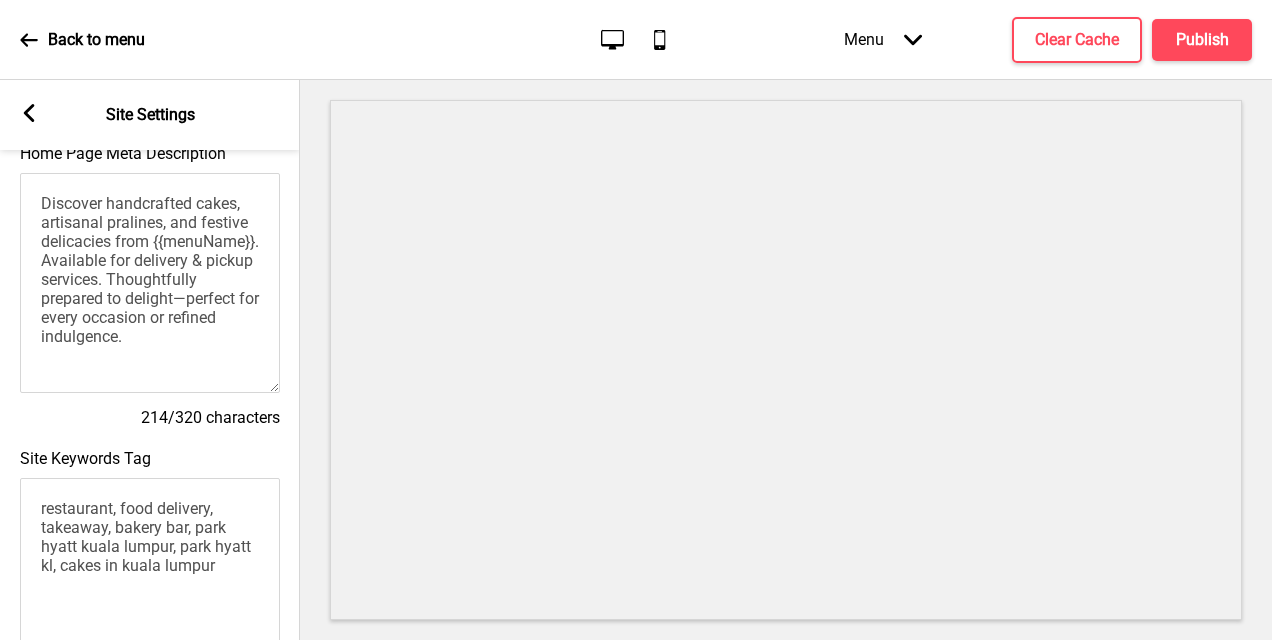scroll, scrollTop: 300, scrollLeft: 0, axis: vertical 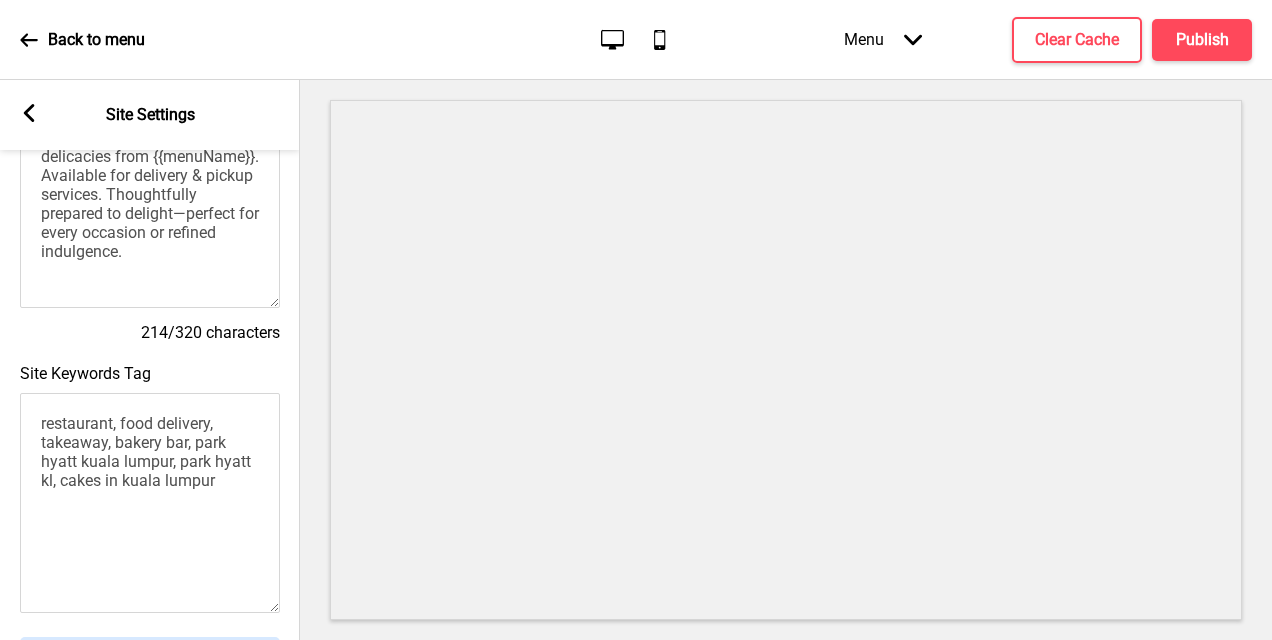 click on "Arrow left Site Settings" at bounding box center (150, 115) 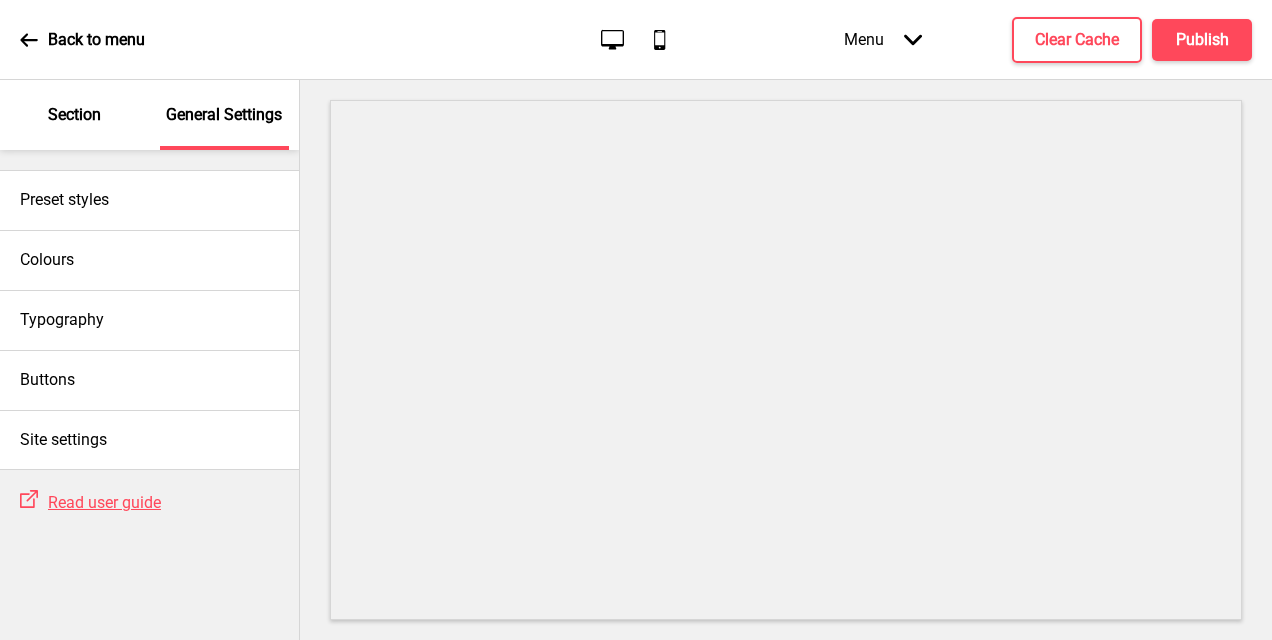 click on "Section" at bounding box center [74, 115] 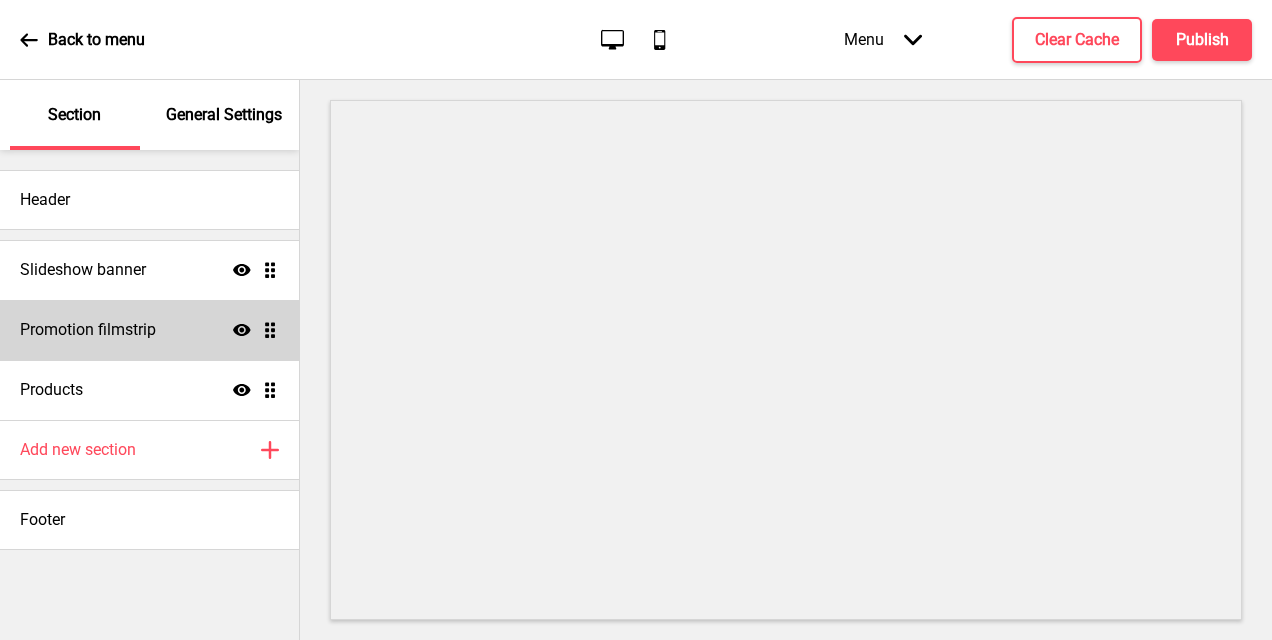 click on "Promotion filmstrip" at bounding box center (88, 330) 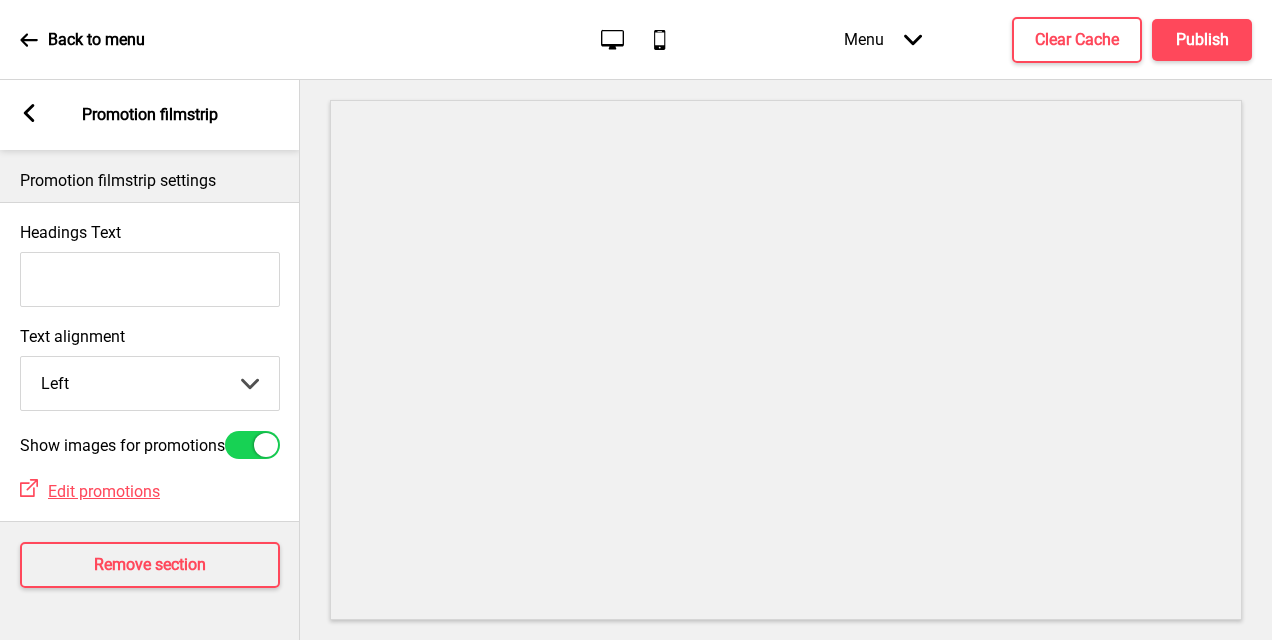 scroll, scrollTop: 0, scrollLeft: 0, axis: both 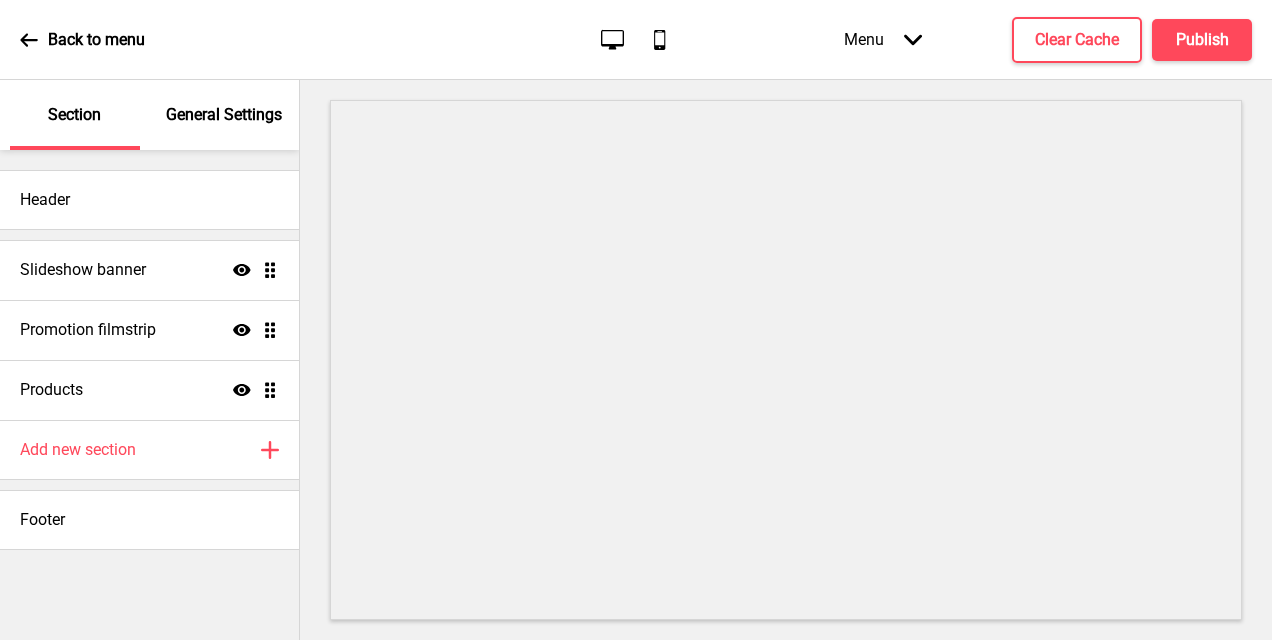 click 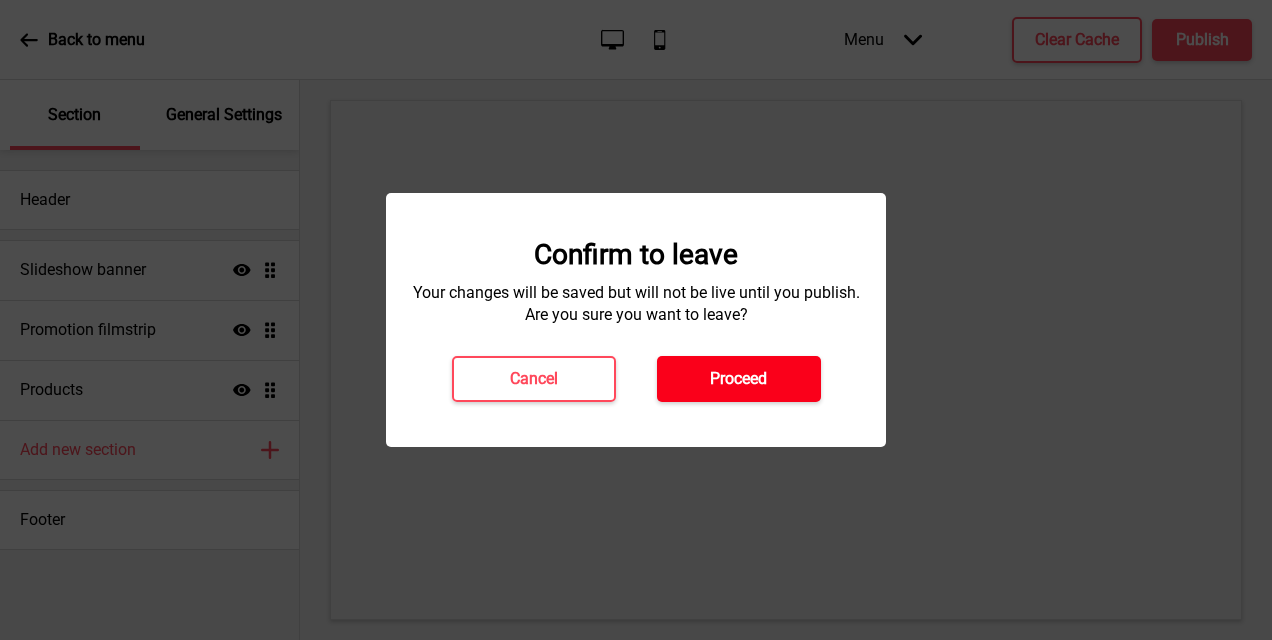 click on "Proceed" at bounding box center [739, 379] 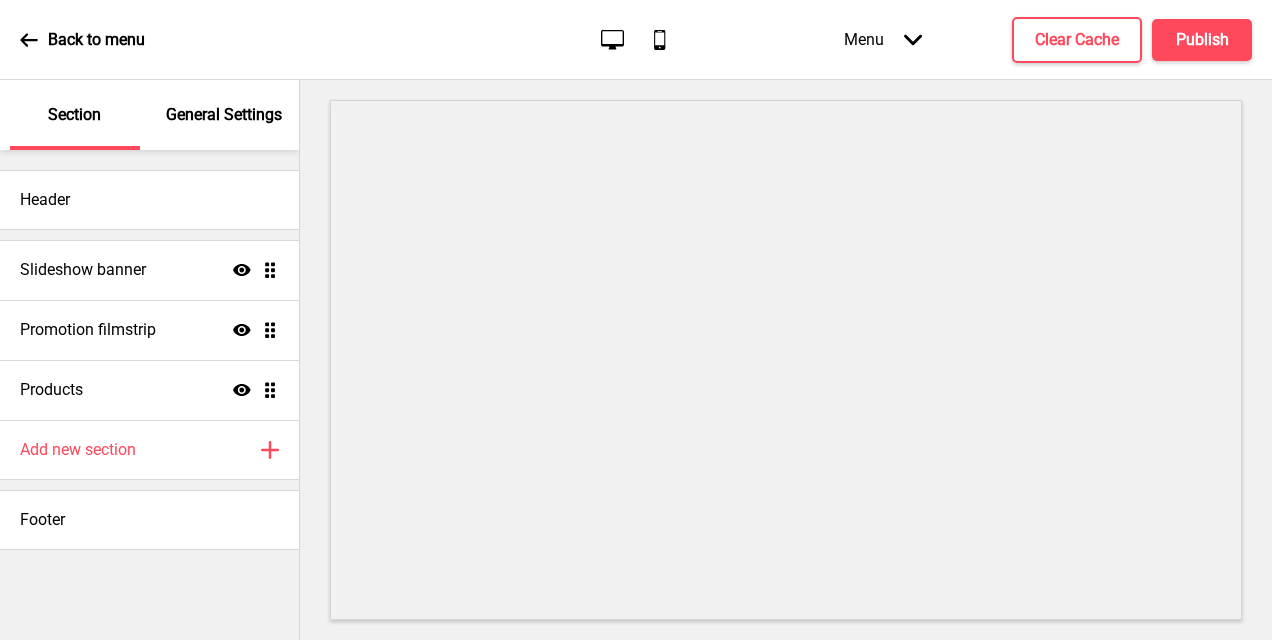scroll, scrollTop: 0, scrollLeft: 0, axis: both 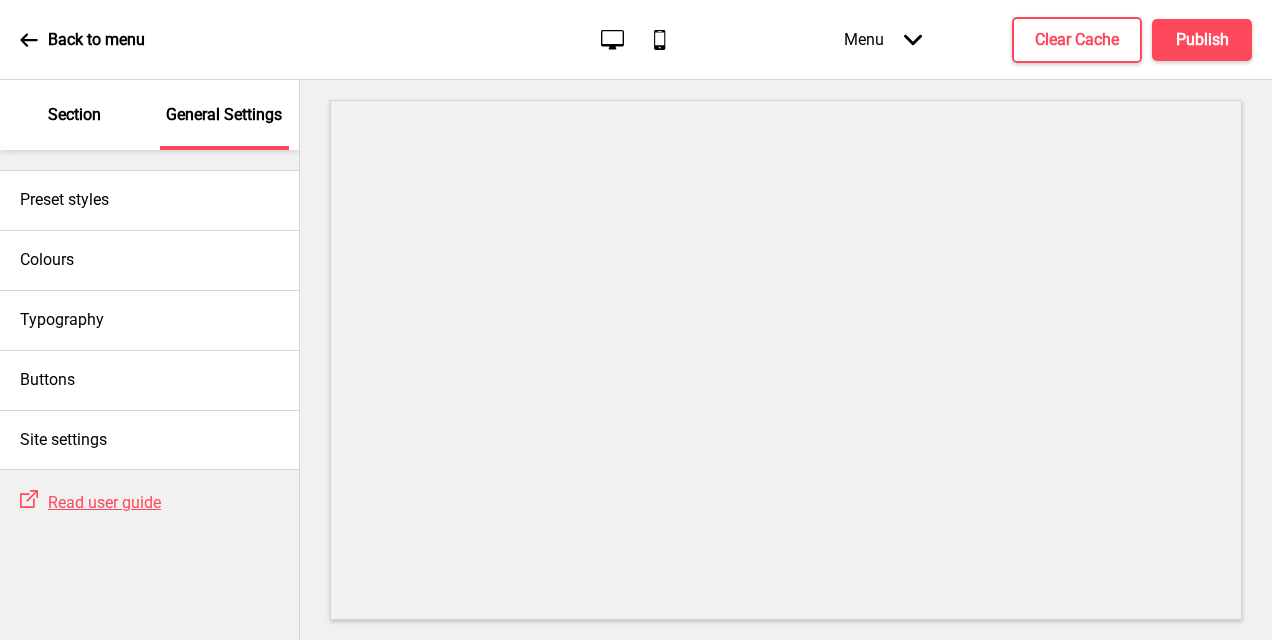 click on "Section" at bounding box center [74, 115] 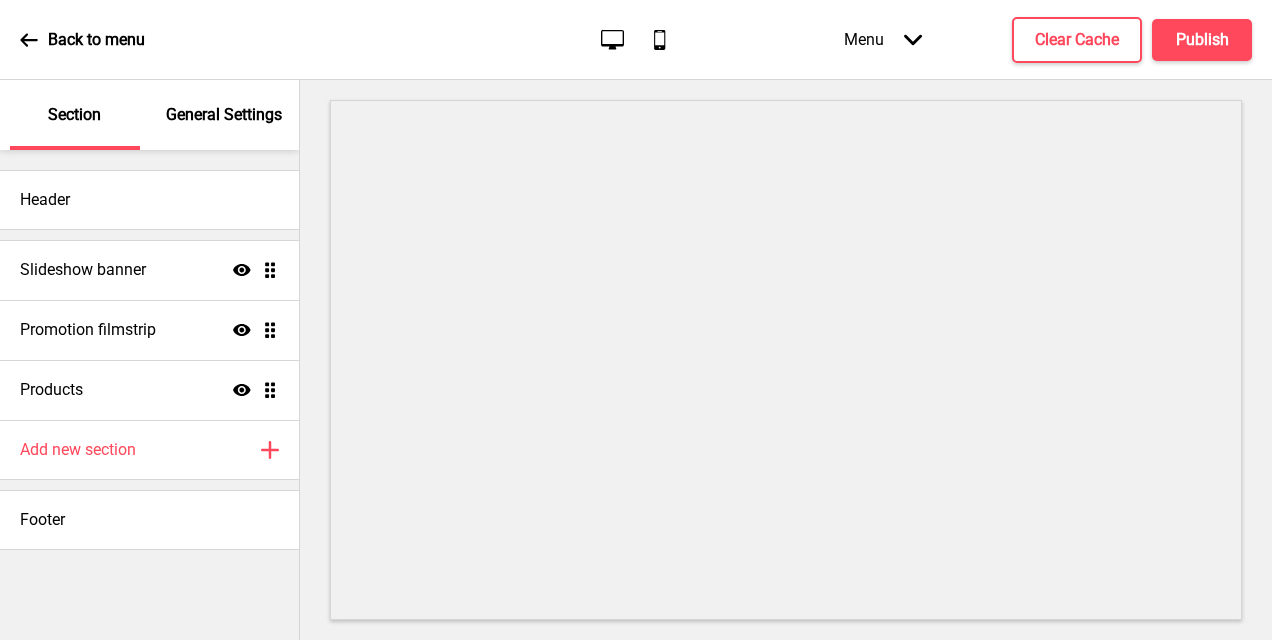 click on "Back to menu" at bounding box center (82, 40) 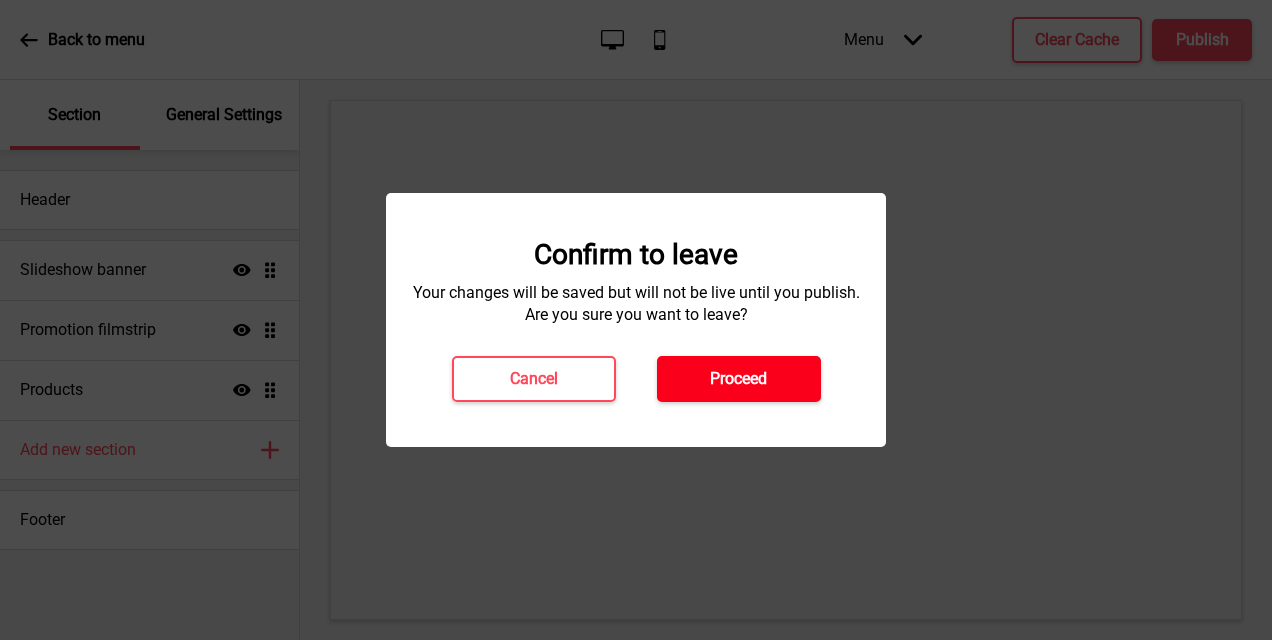 click on "Proceed" at bounding box center [738, 379] 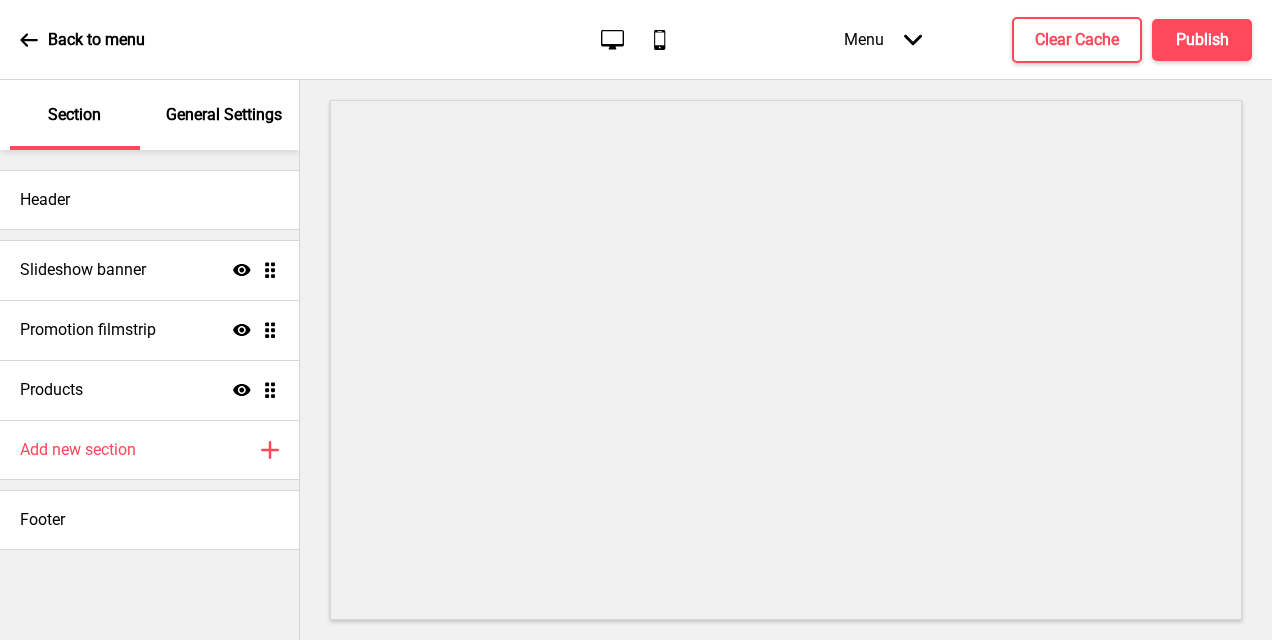 scroll, scrollTop: 0, scrollLeft: 0, axis: both 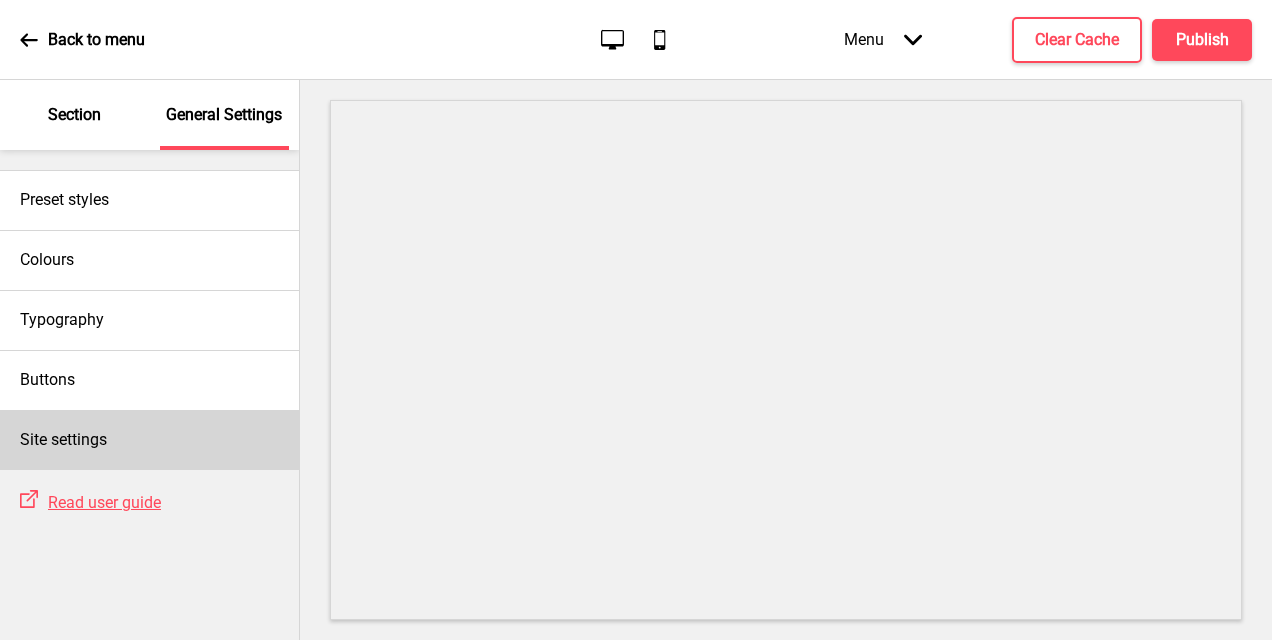 click on "Site settings" at bounding box center (149, 440) 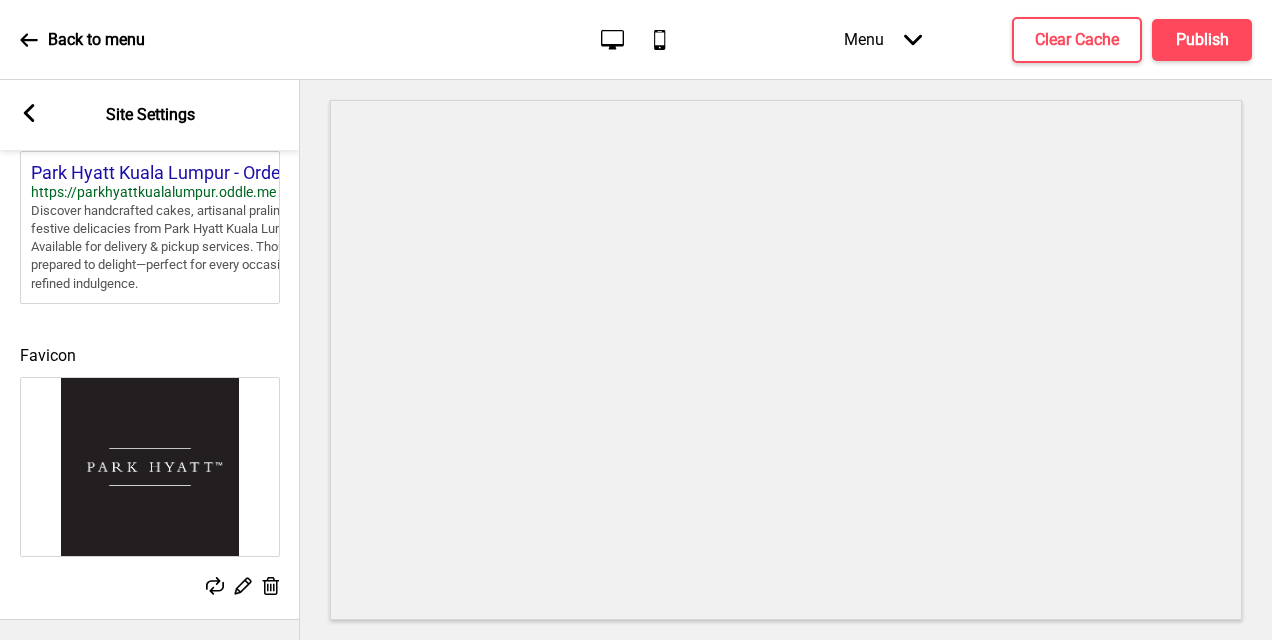 scroll, scrollTop: 1003, scrollLeft: 0, axis: vertical 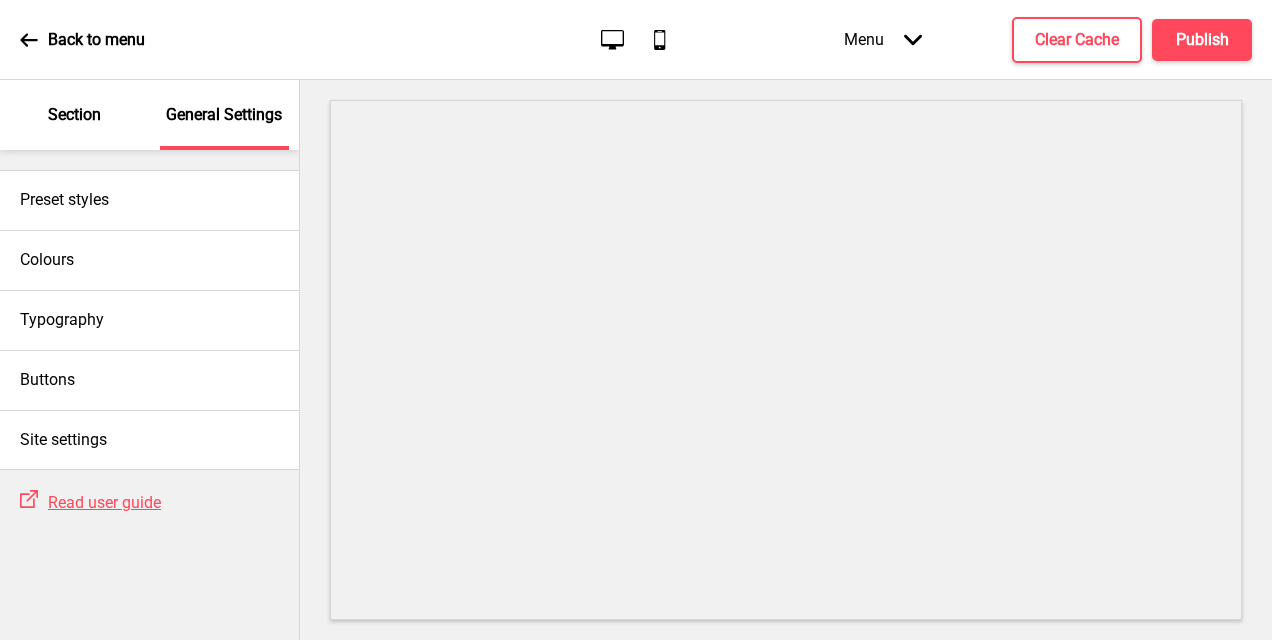 click on "Section" at bounding box center (75, 115) 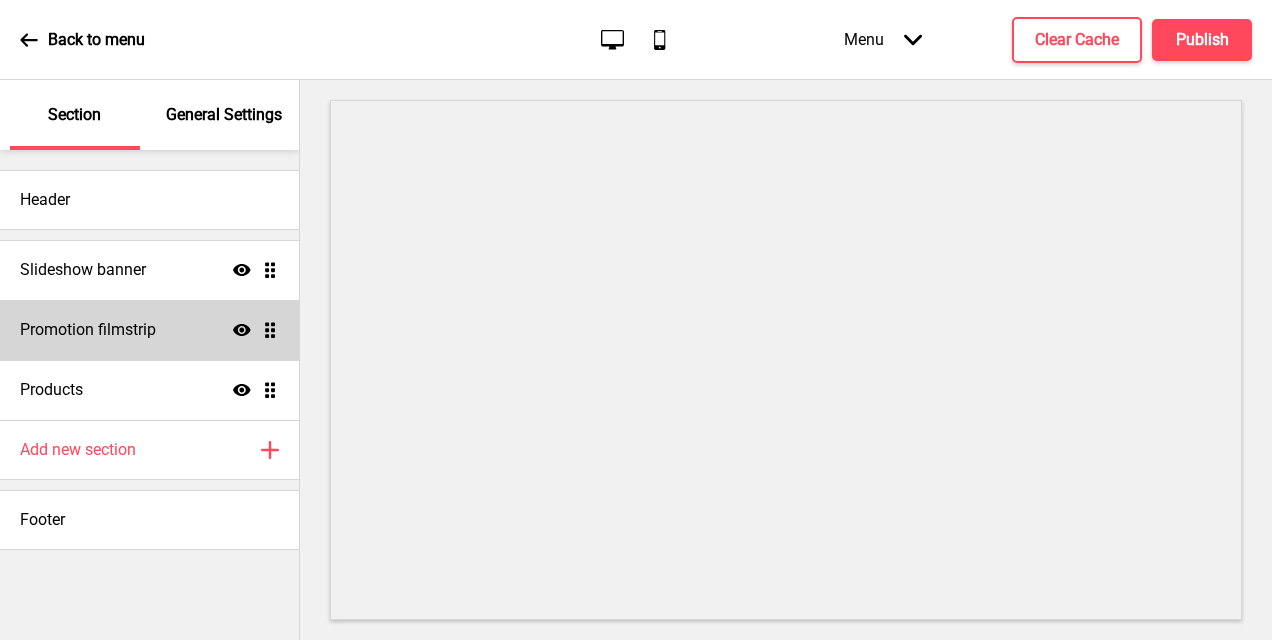 click on "Promotion filmstrip Show Drag" at bounding box center (149, 330) 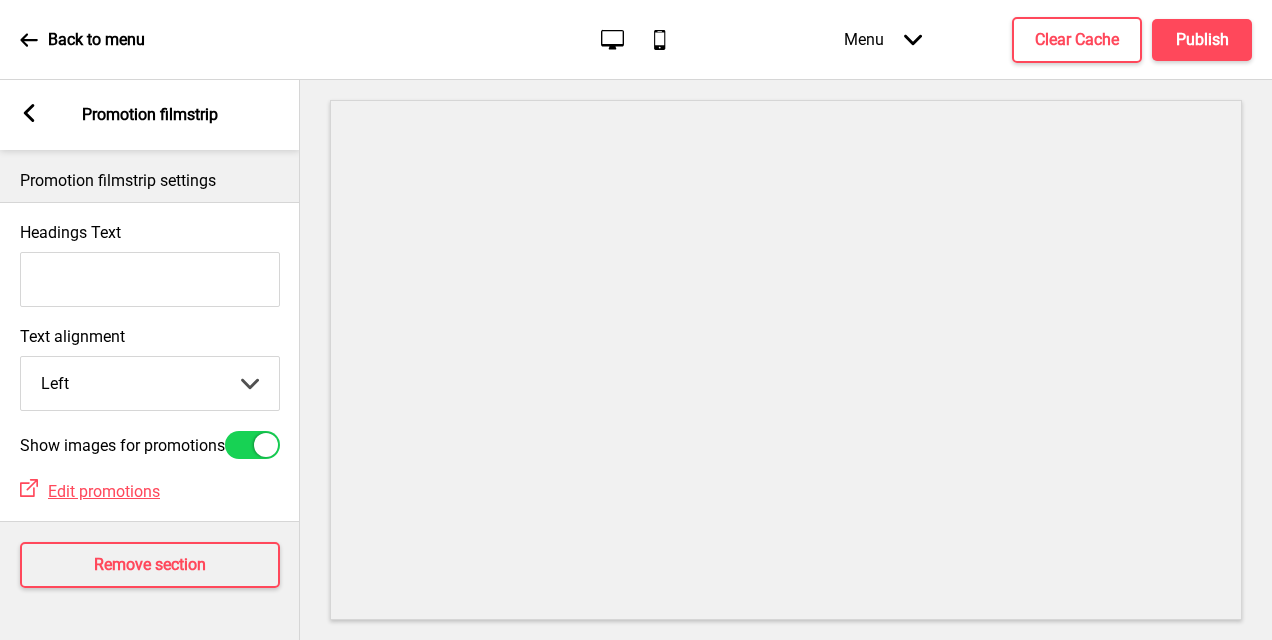 scroll, scrollTop: 16, scrollLeft: 0, axis: vertical 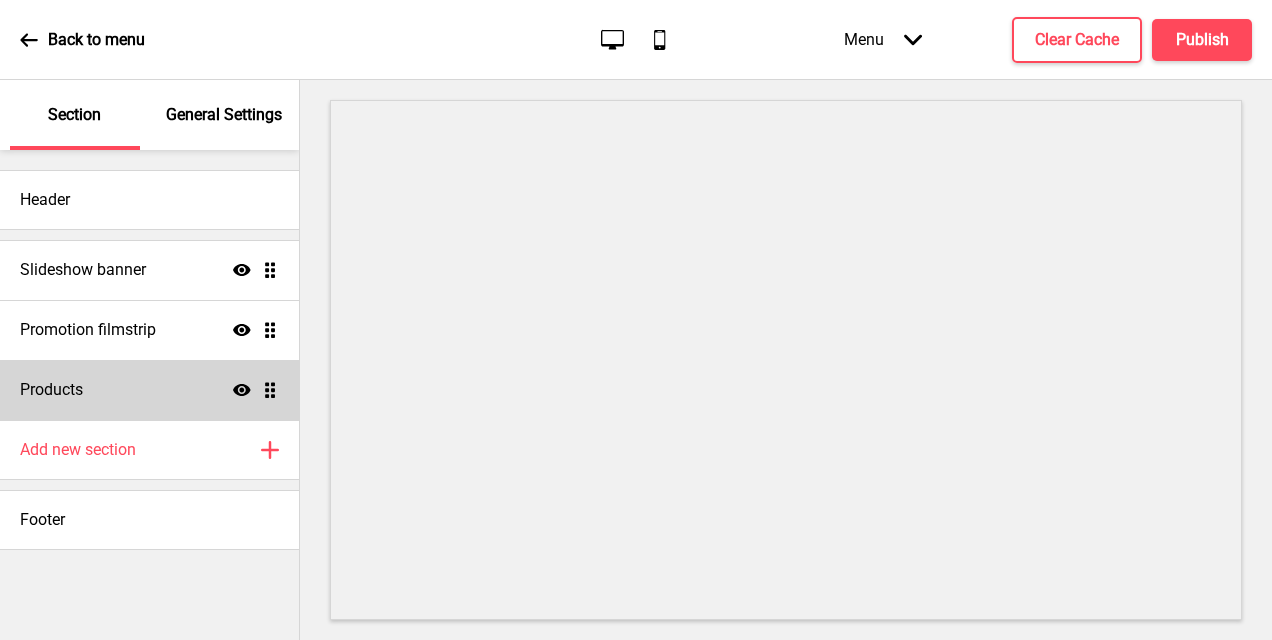 click on "Products Show Drag" at bounding box center (149, 390) 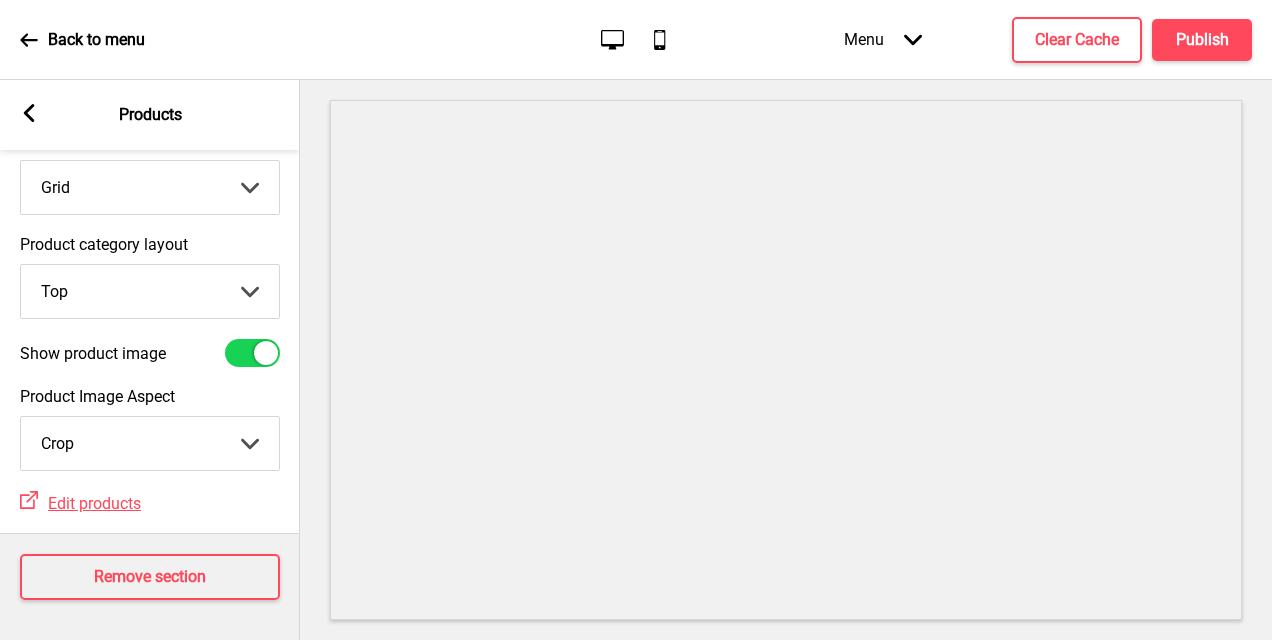 scroll, scrollTop: 108, scrollLeft: 0, axis: vertical 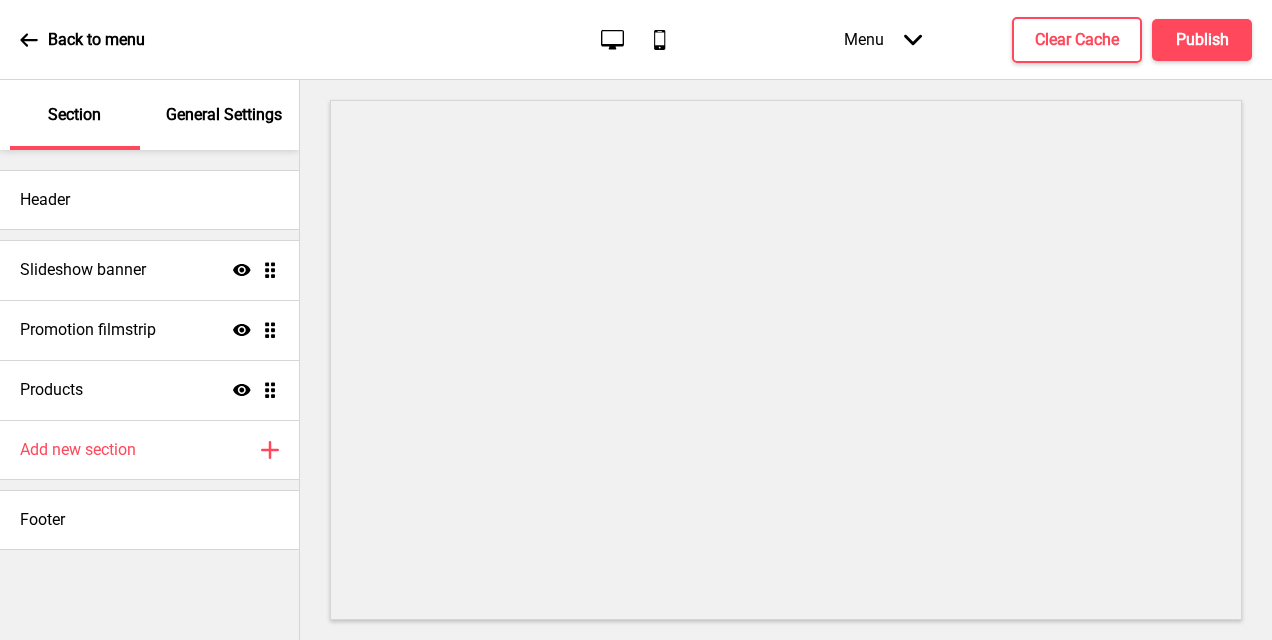 click on "Back to menu" at bounding box center (82, 40) 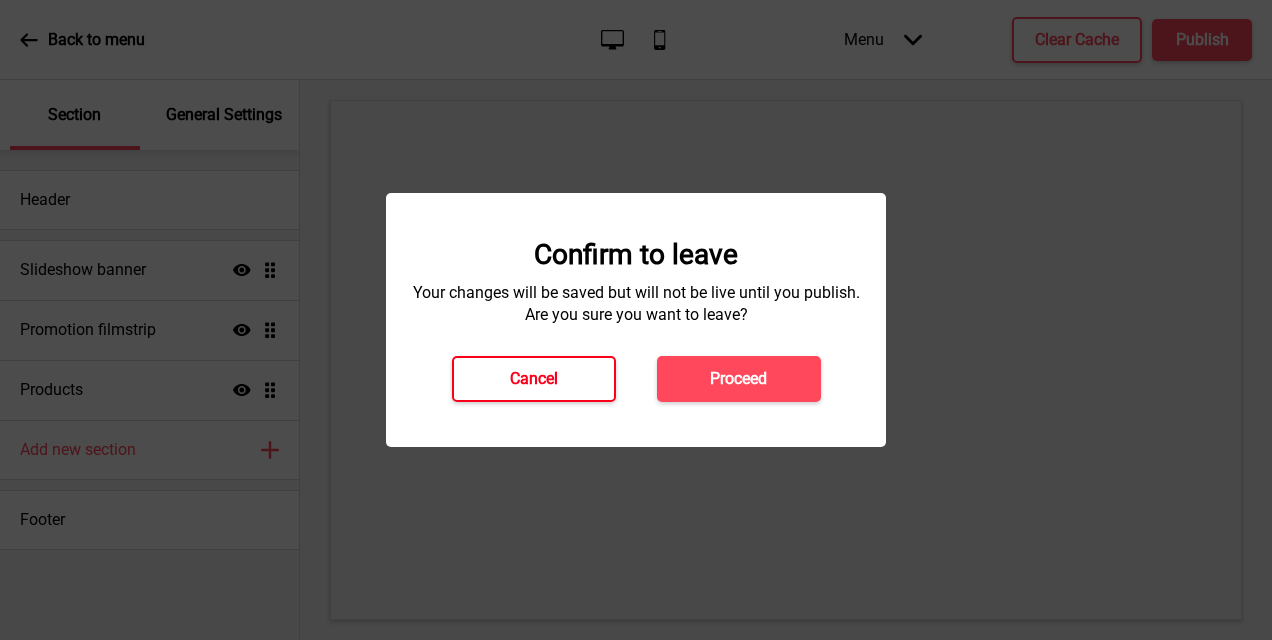 click on "Cancel" at bounding box center (534, 379) 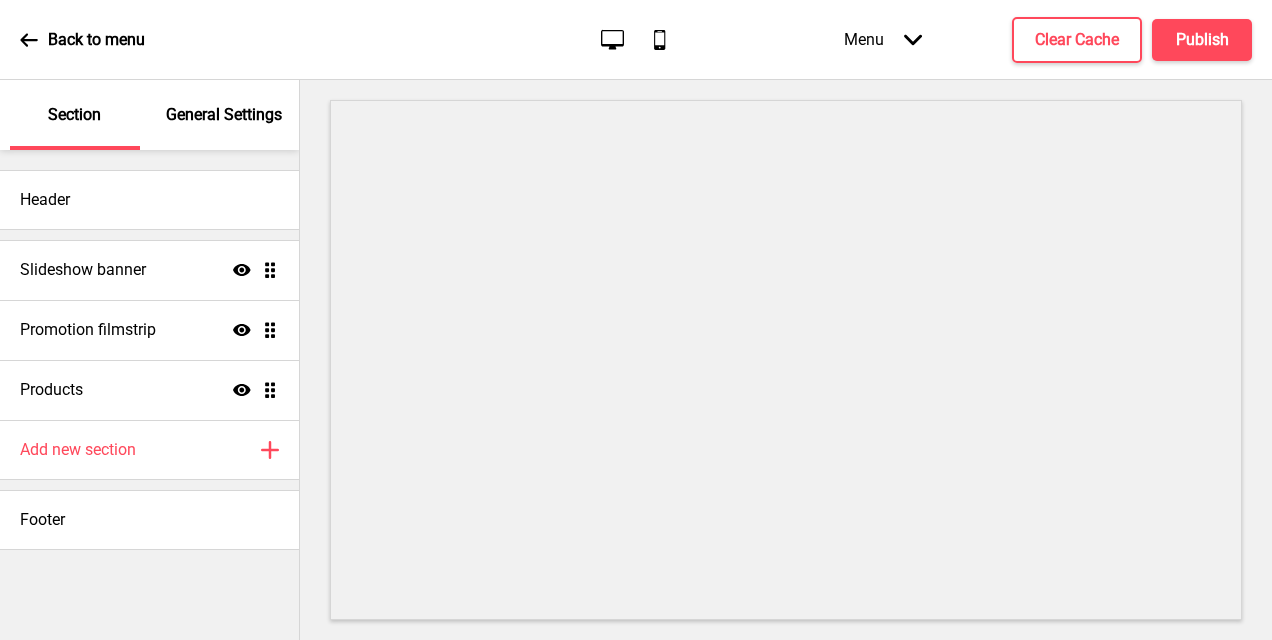 click on "Menu Arrow down" at bounding box center (883, 39) 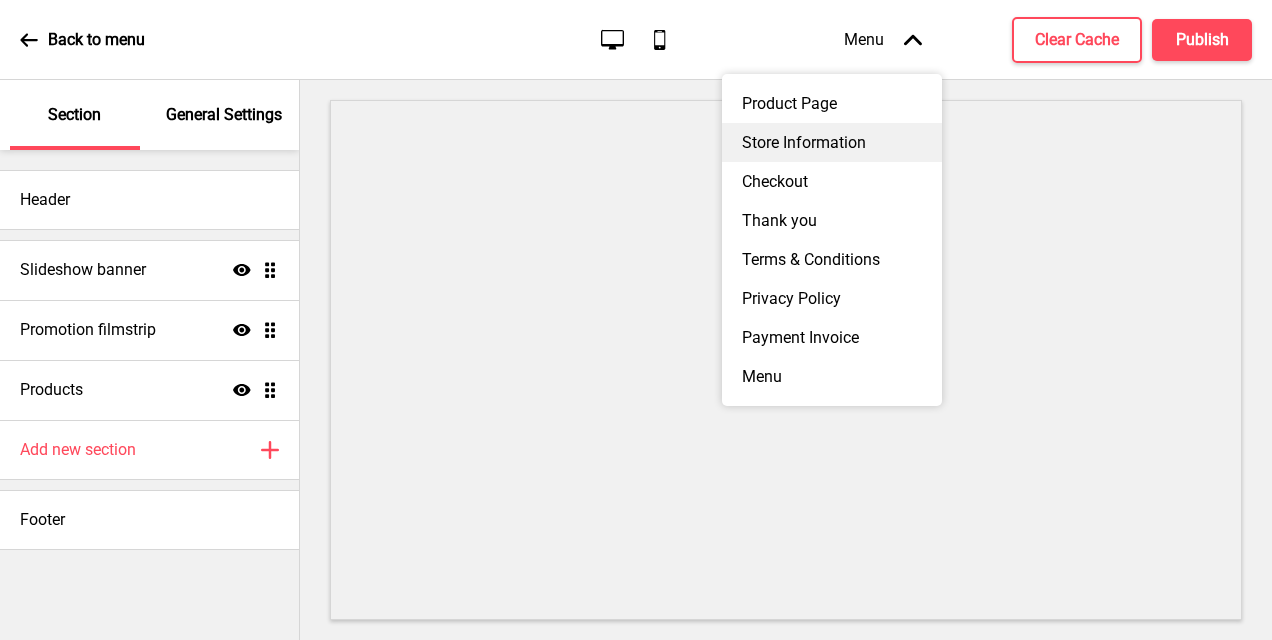 click on "Store Information" at bounding box center [832, 142] 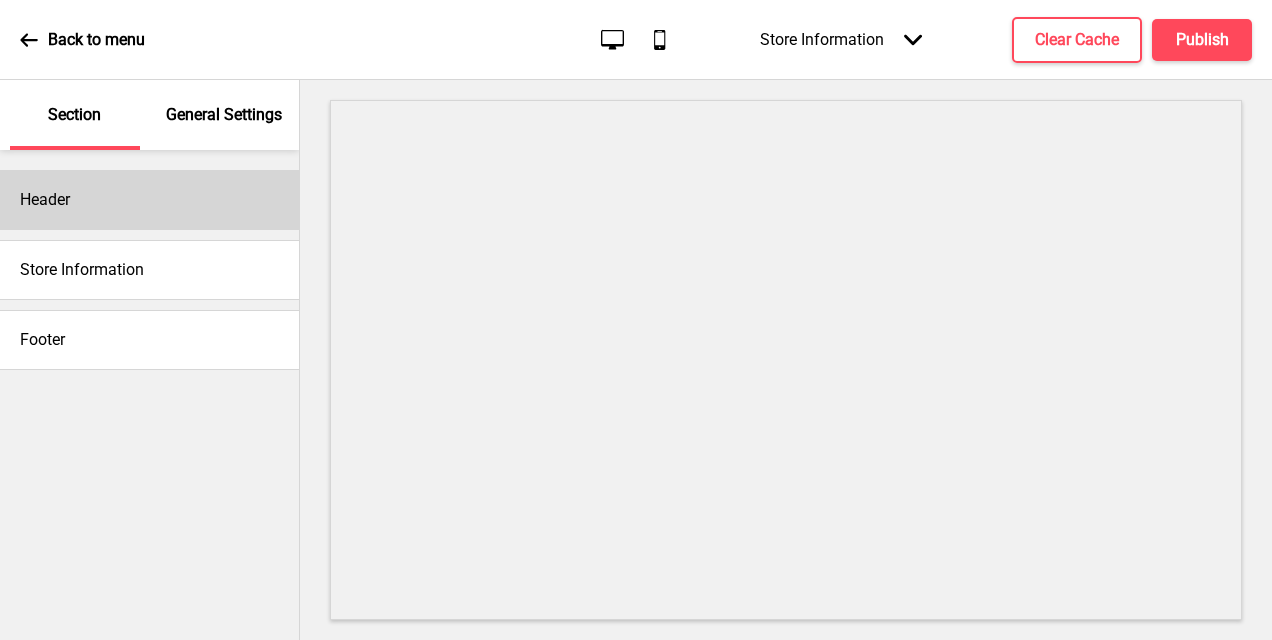 click on "Header" at bounding box center (149, 200) 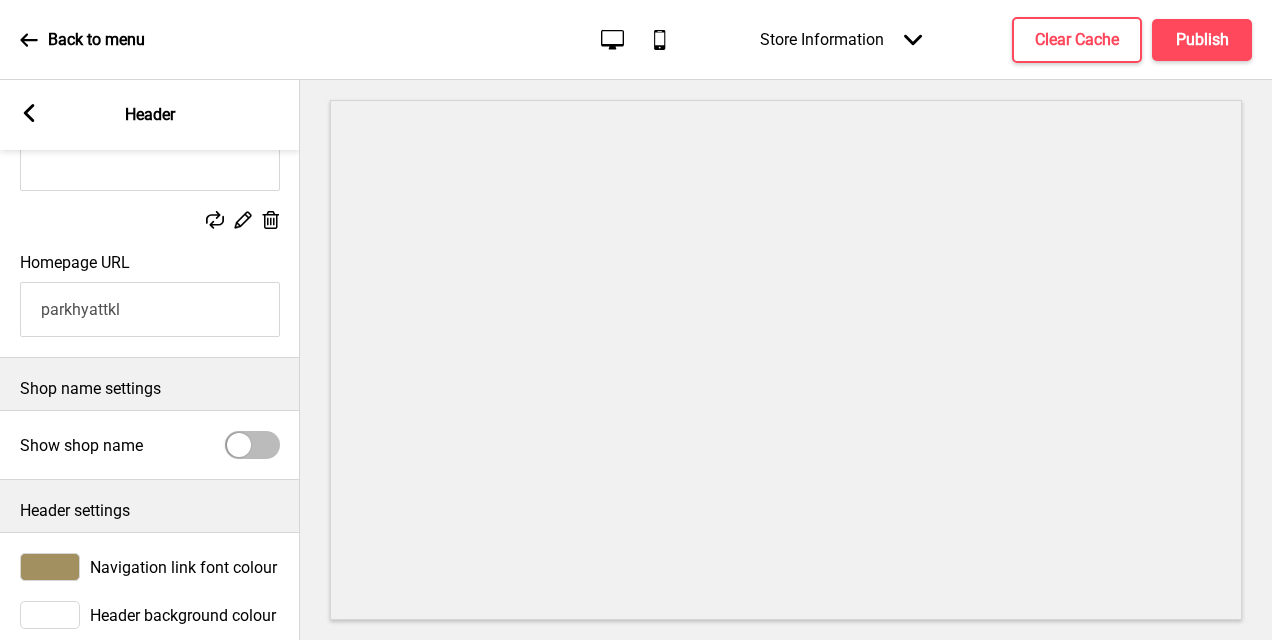 scroll, scrollTop: 306, scrollLeft: 0, axis: vertical 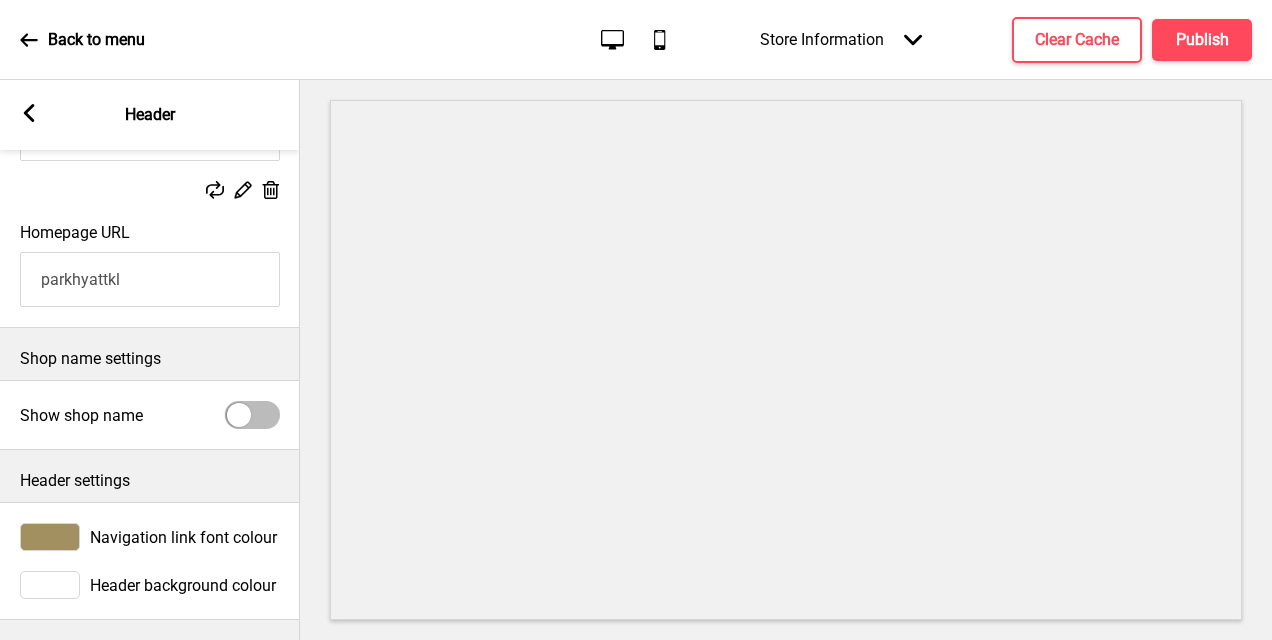 click on "Arrow left Header" at bounding box center (150, 115) 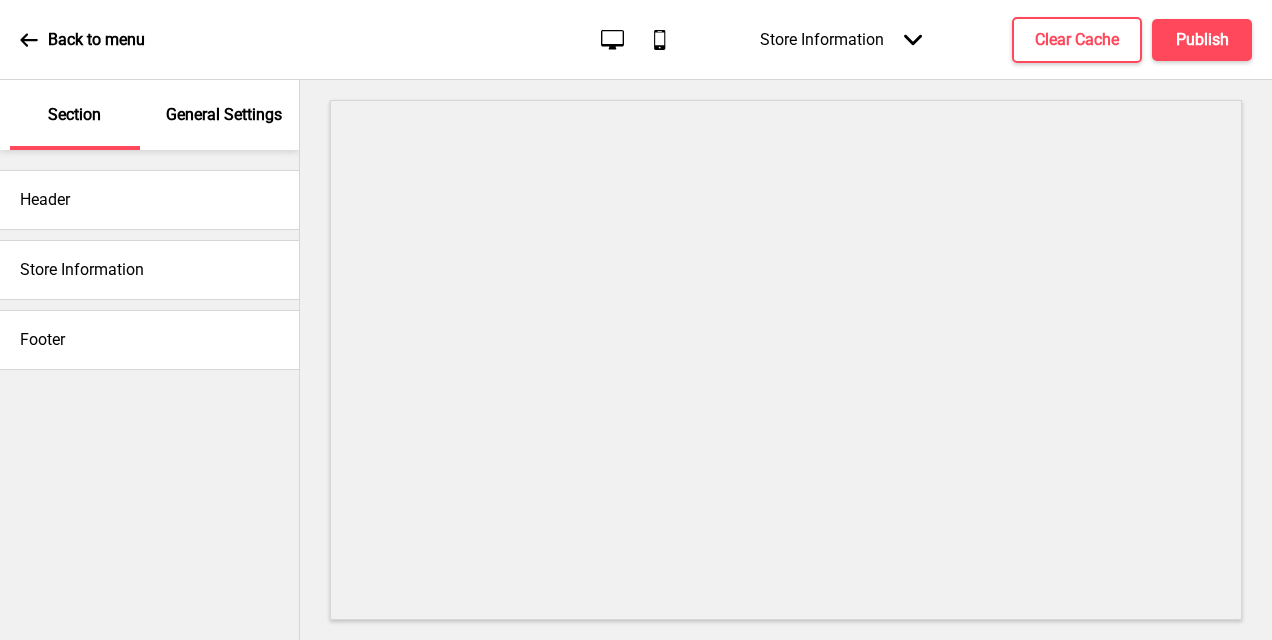 click on "Store Information" at bounding box center (82, 270) 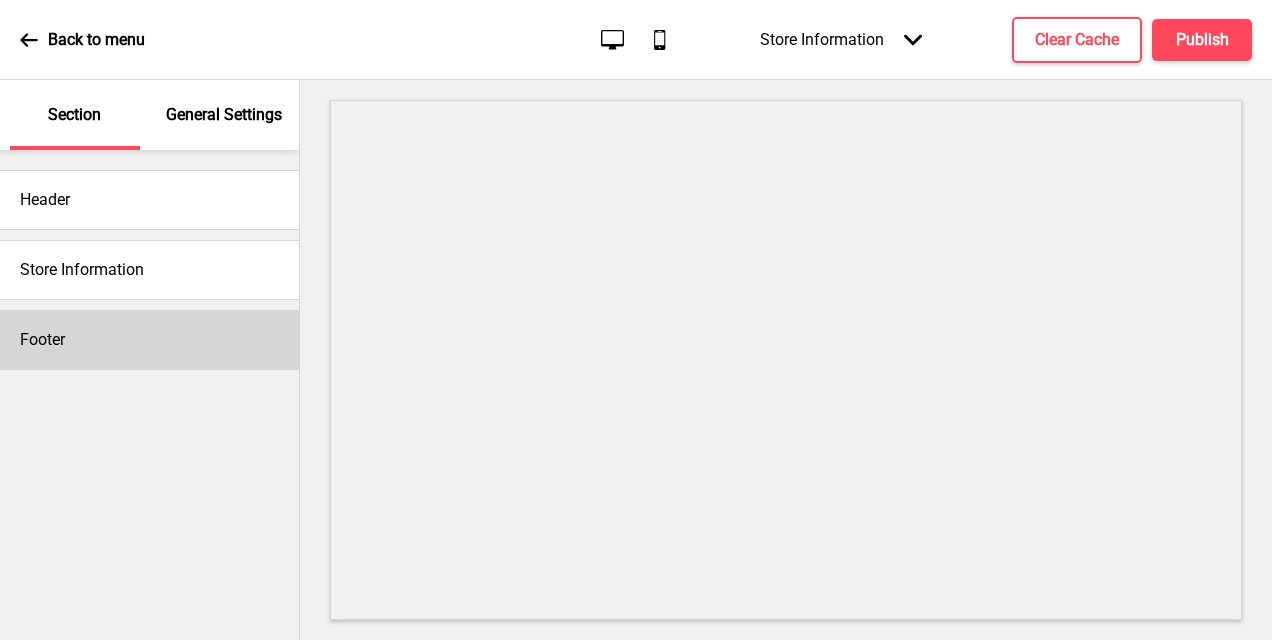 click on "Footer" at bounding box center (149, 340) 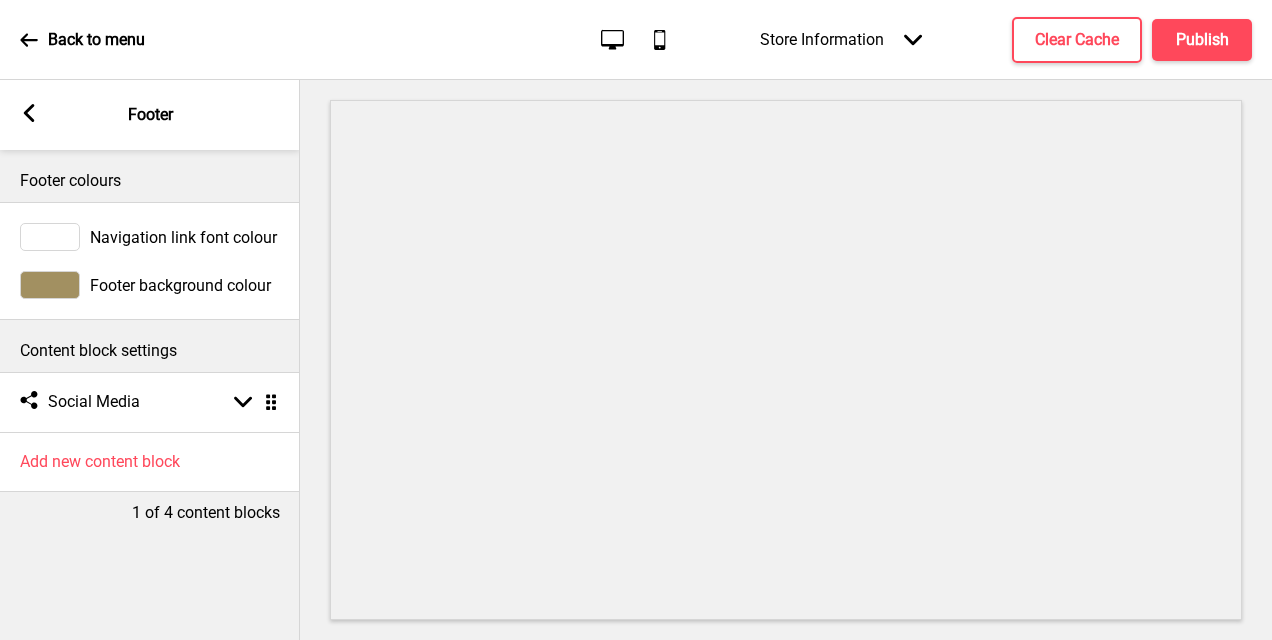 click 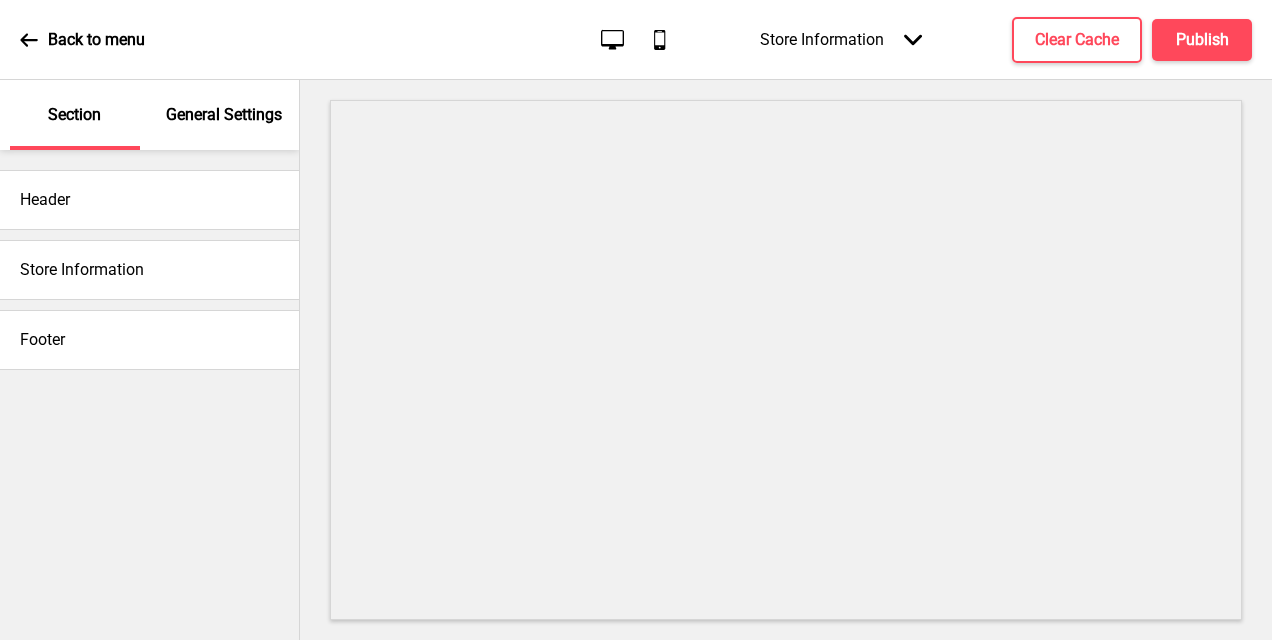 click on "Store Information" at bounding box center [82, 270] 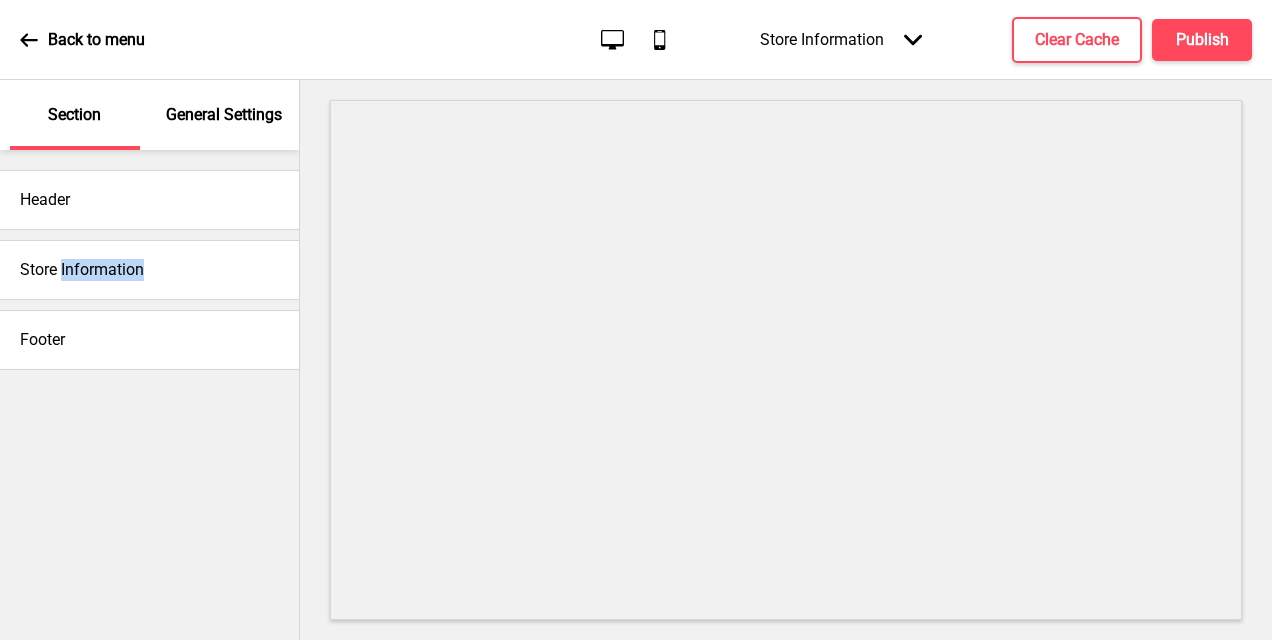 click on "Store Information" at bounding box center [82, 270] 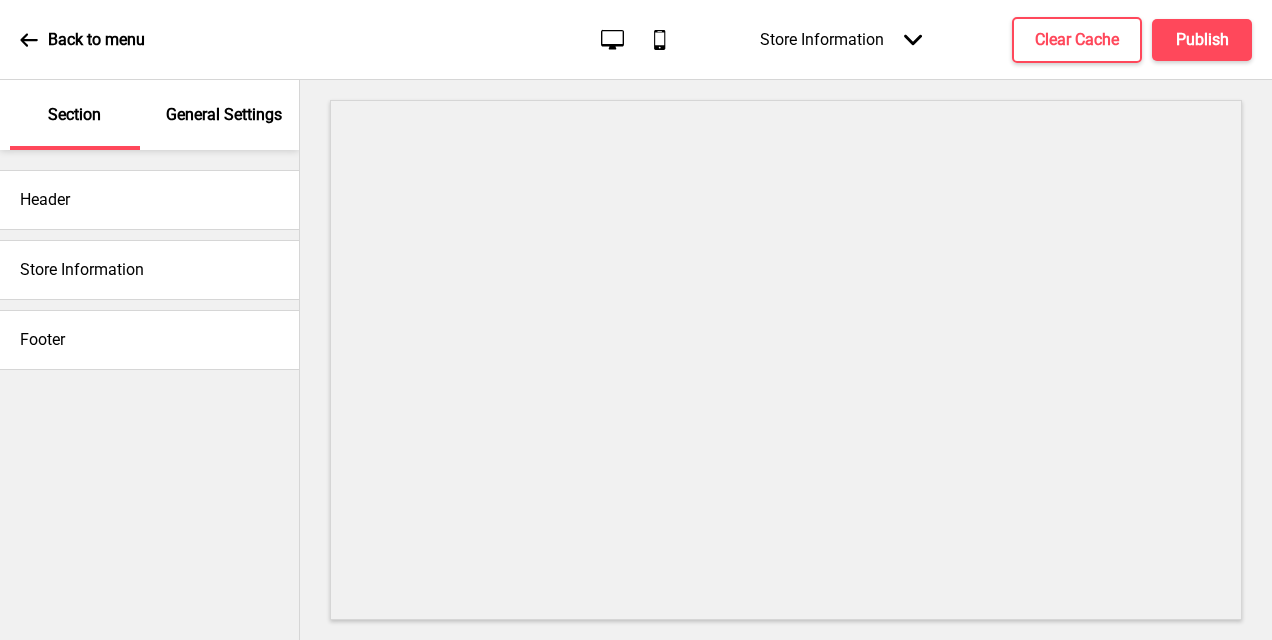click on "Store Information" at bounding box center [149, 270] 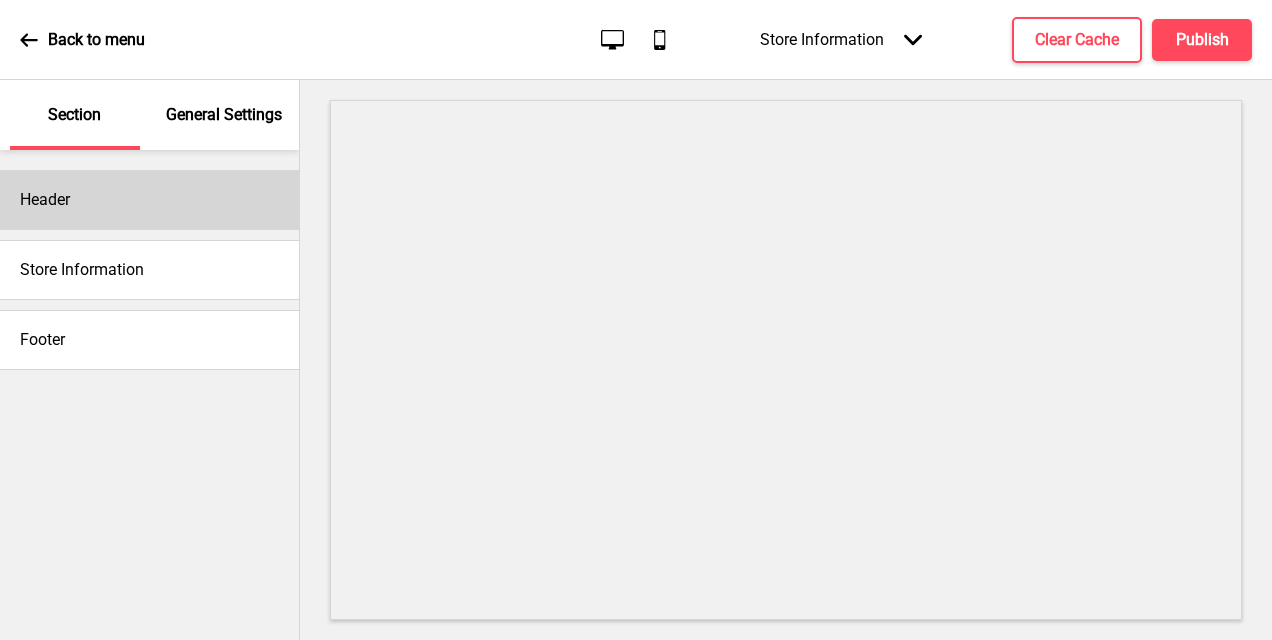 click on "Header" at bounding box center [149, 200] 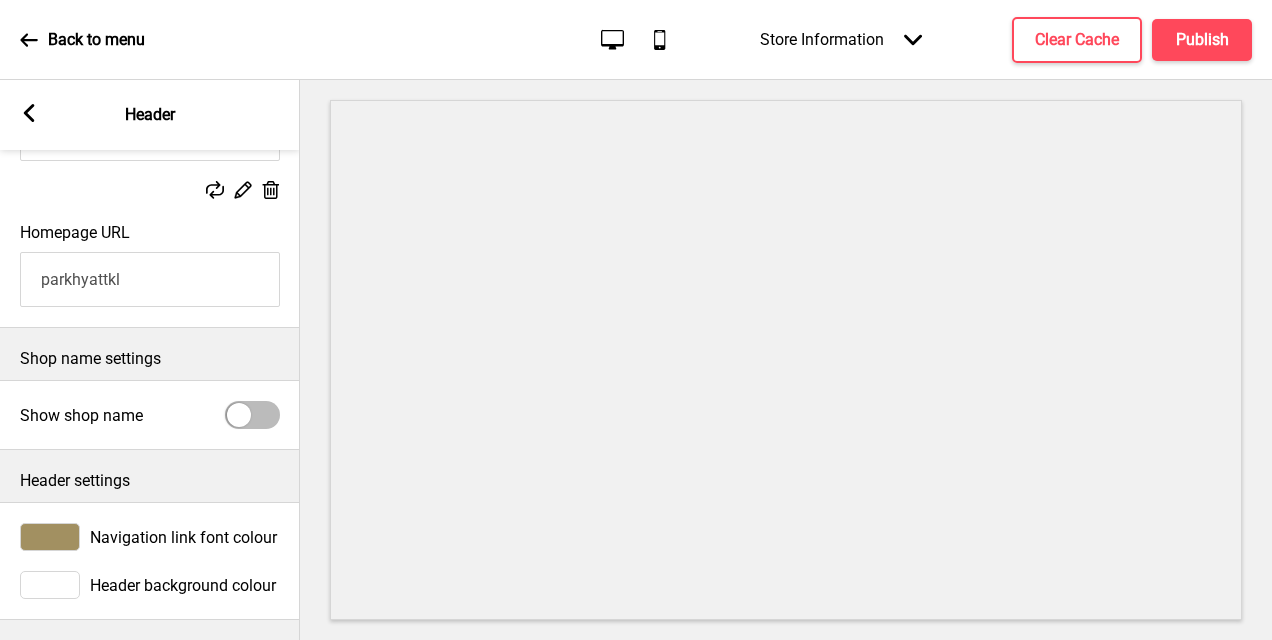 scroll, scrollTop: 306, scrollLeft: 0, axis: vertical 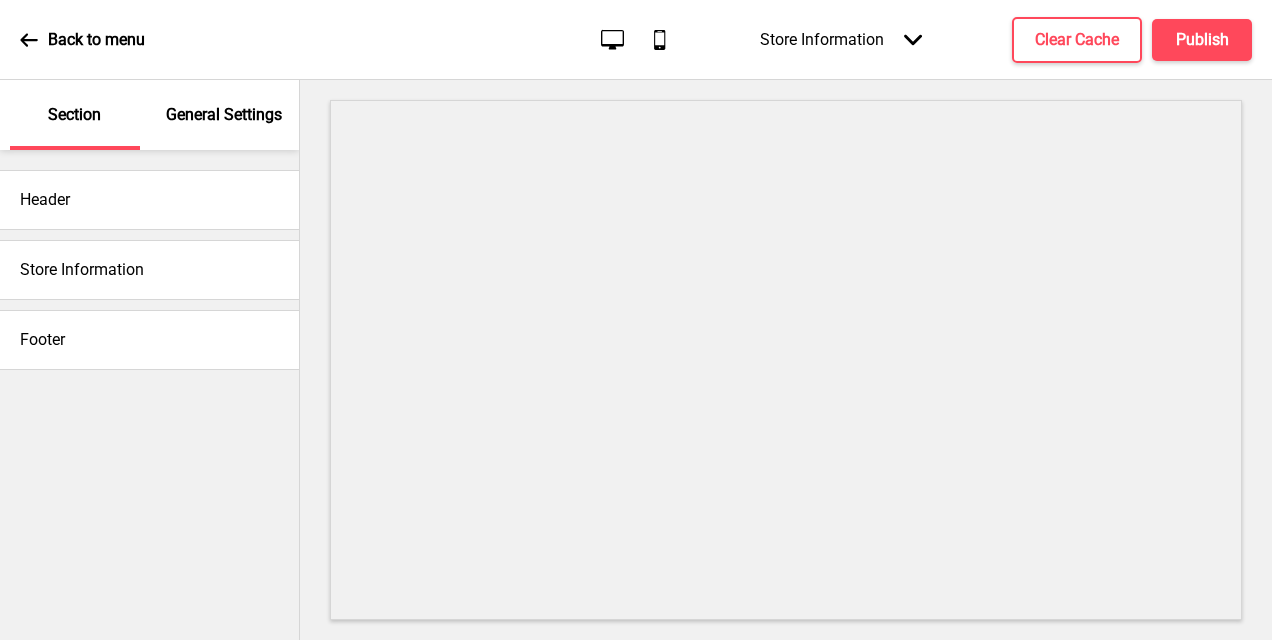 click on "Store Information" at bounding box center (149, 270) 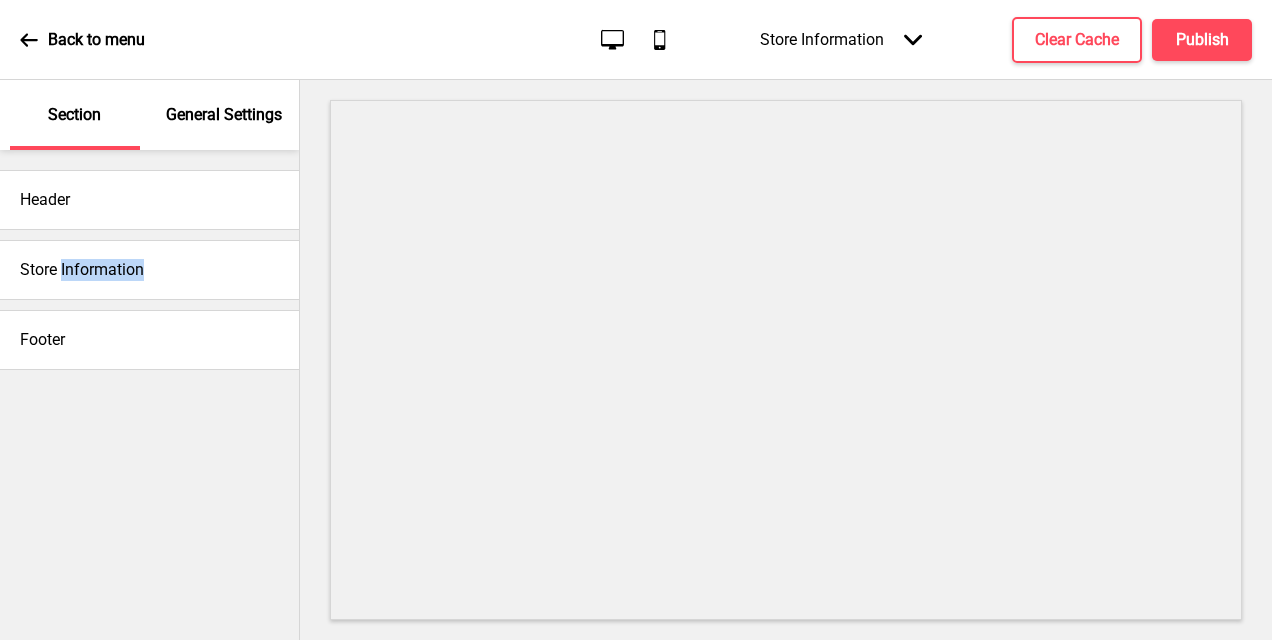 click on "Store Information" at bounding box center (149, 270) 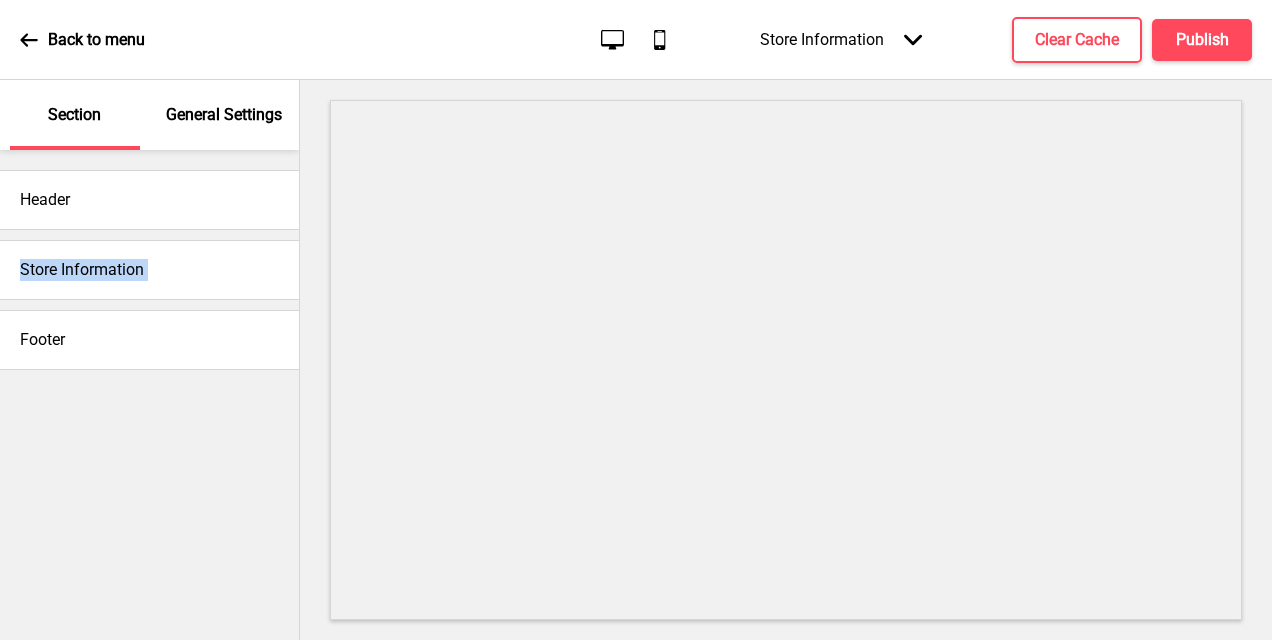 click on "Store Information" at bounding box center (149, 270) 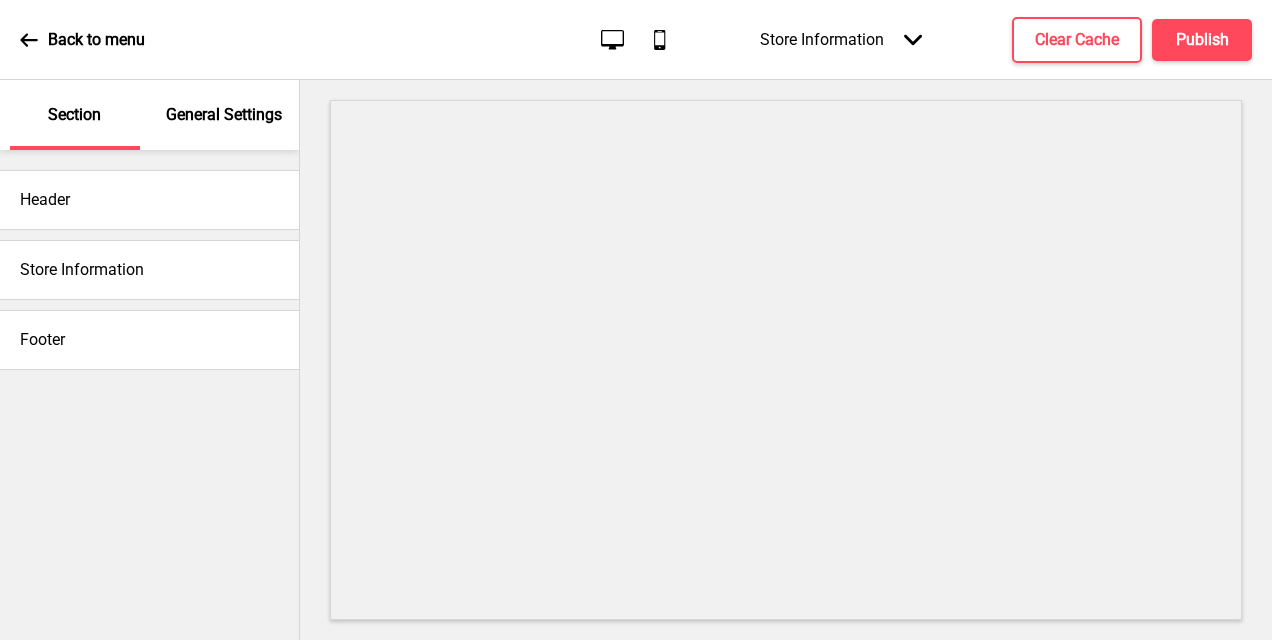 click on "Store Information" at bounding box center (149, 270) 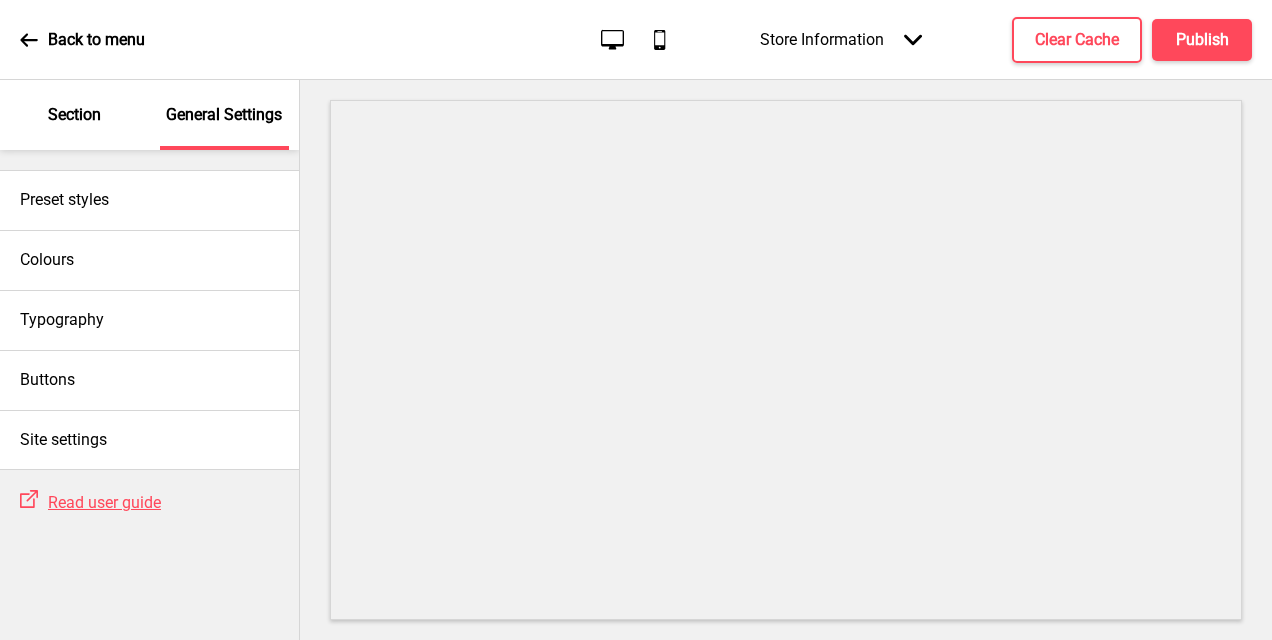 click on "Section" at bounding box center [74, 115] 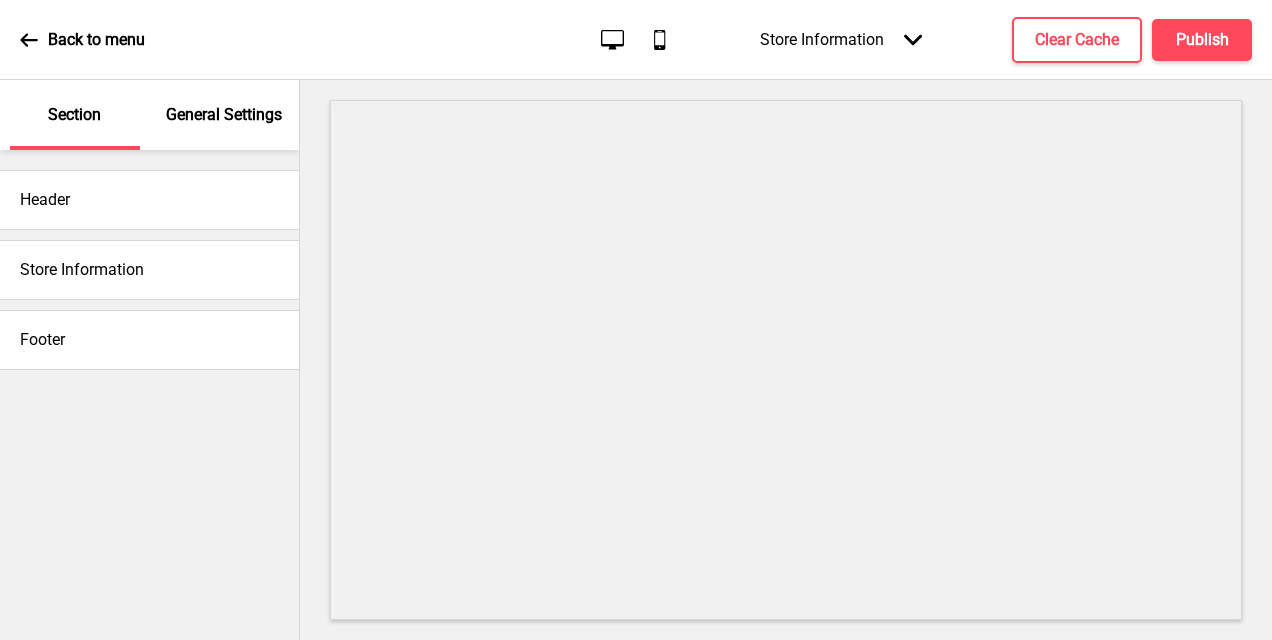 click on "Store Information" at bounding box center [149, 270] 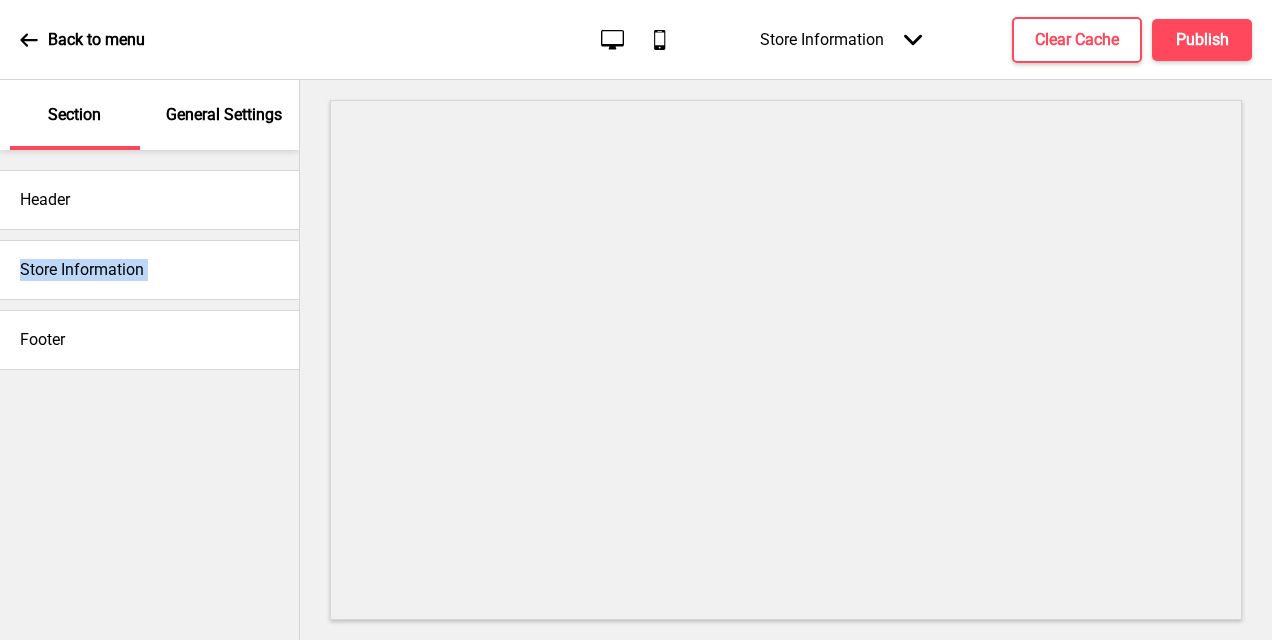 click on "Store Information" at bounding box center (149, 270) 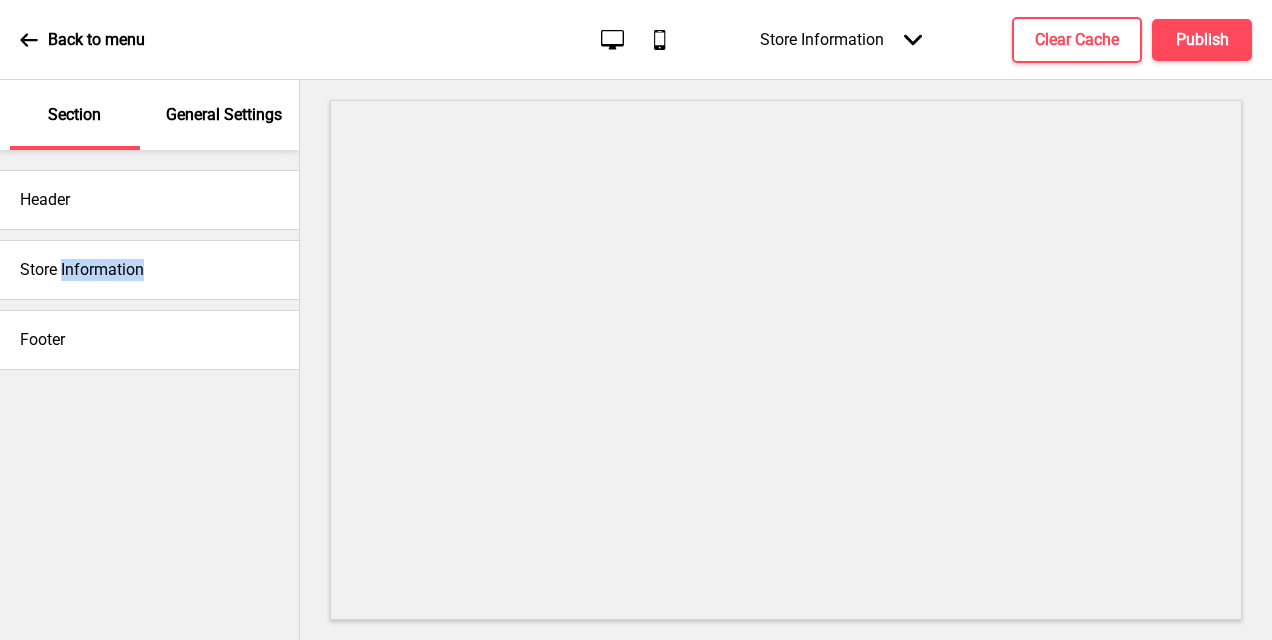 click on "Store Information" at bounding box center (149, 270) 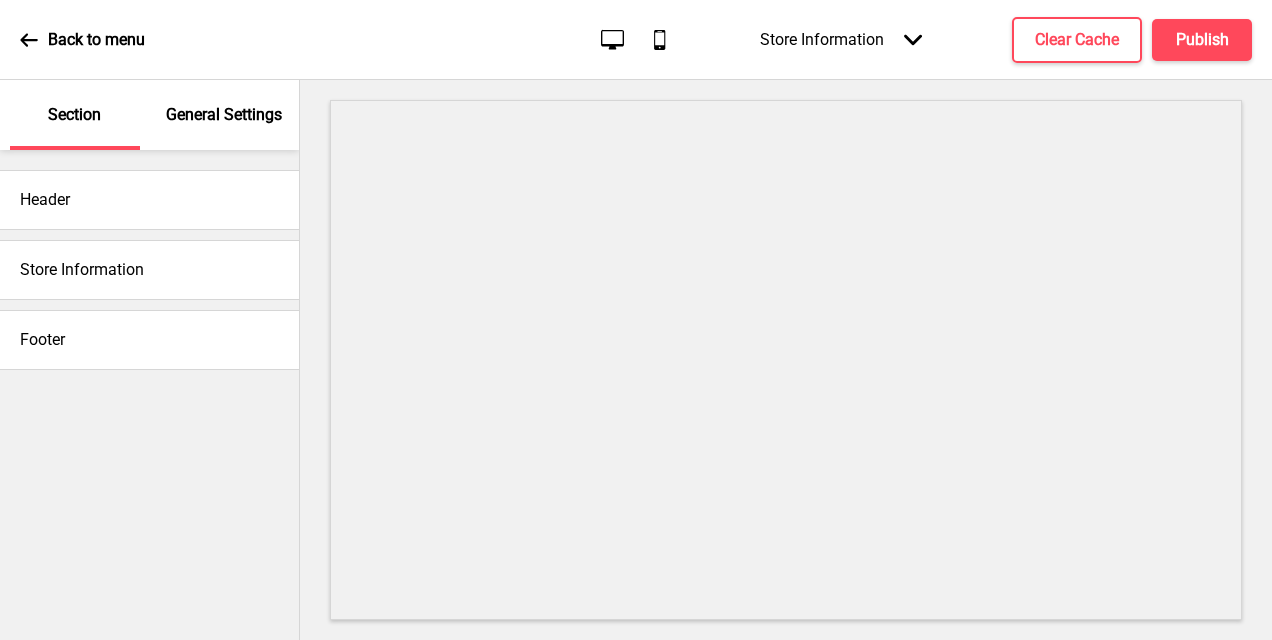 click on "Store Information" at bounding box center (149, 270) 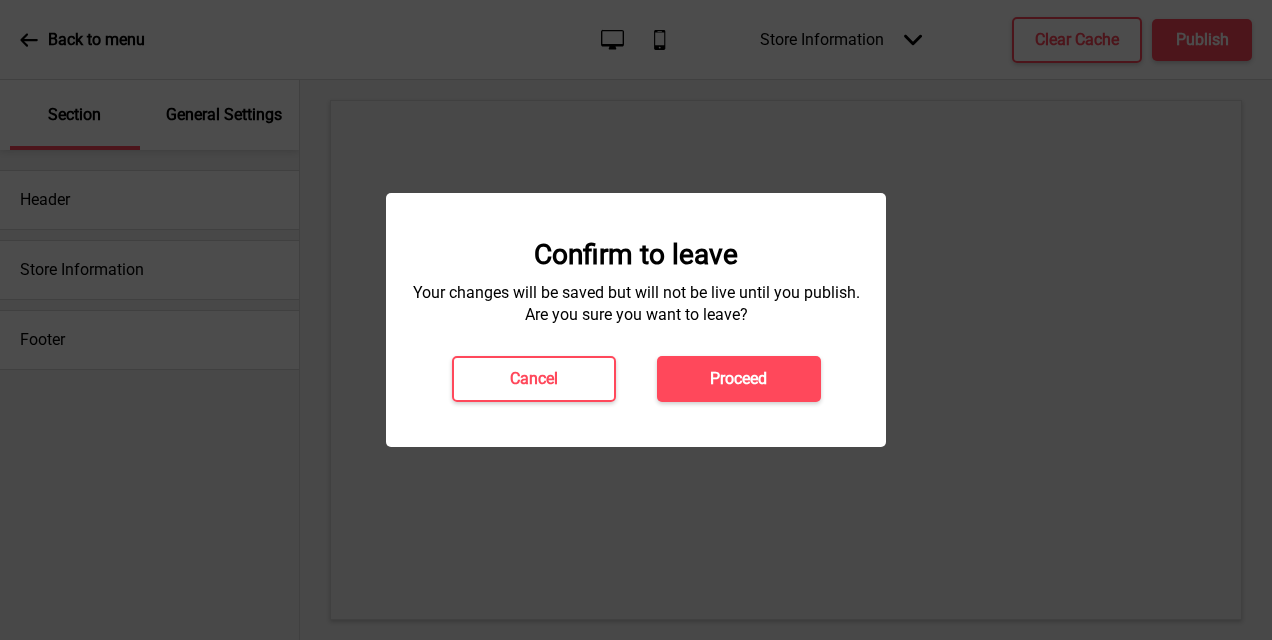 click on "Confirm to leave Your changes will be saved but will not be live until you publish. Are you sure you want to leave? Cancel Proceed" at bounding box center [636, 320] 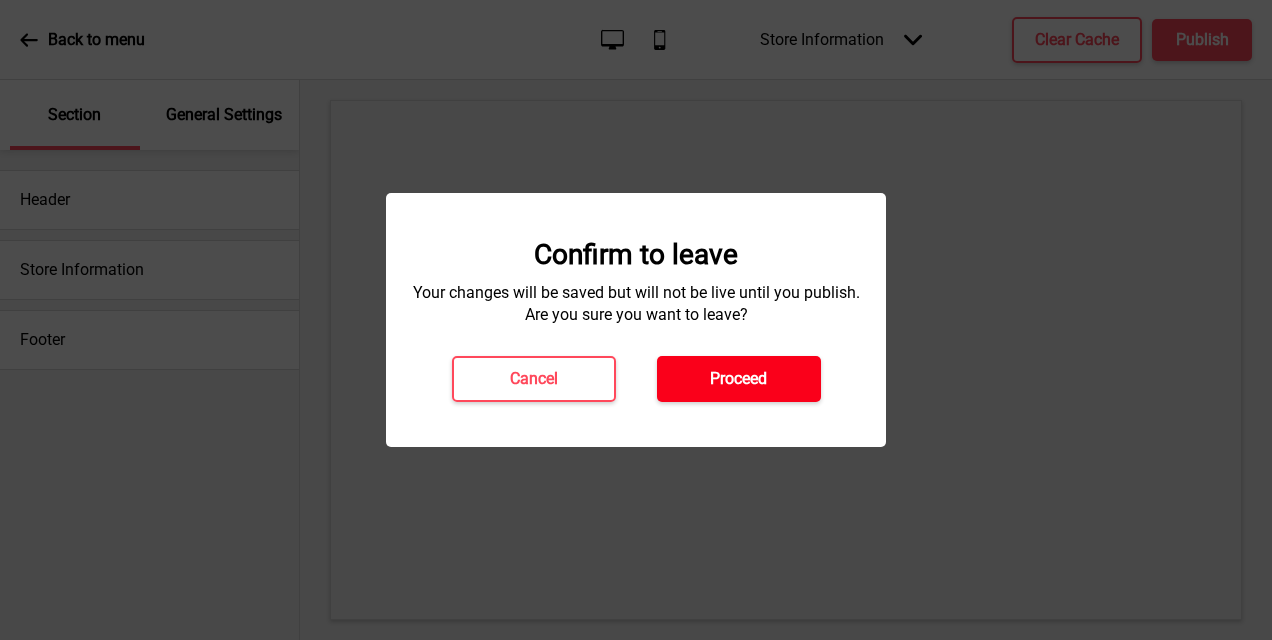 click on "Proceed" at bounding box center (738, 379) 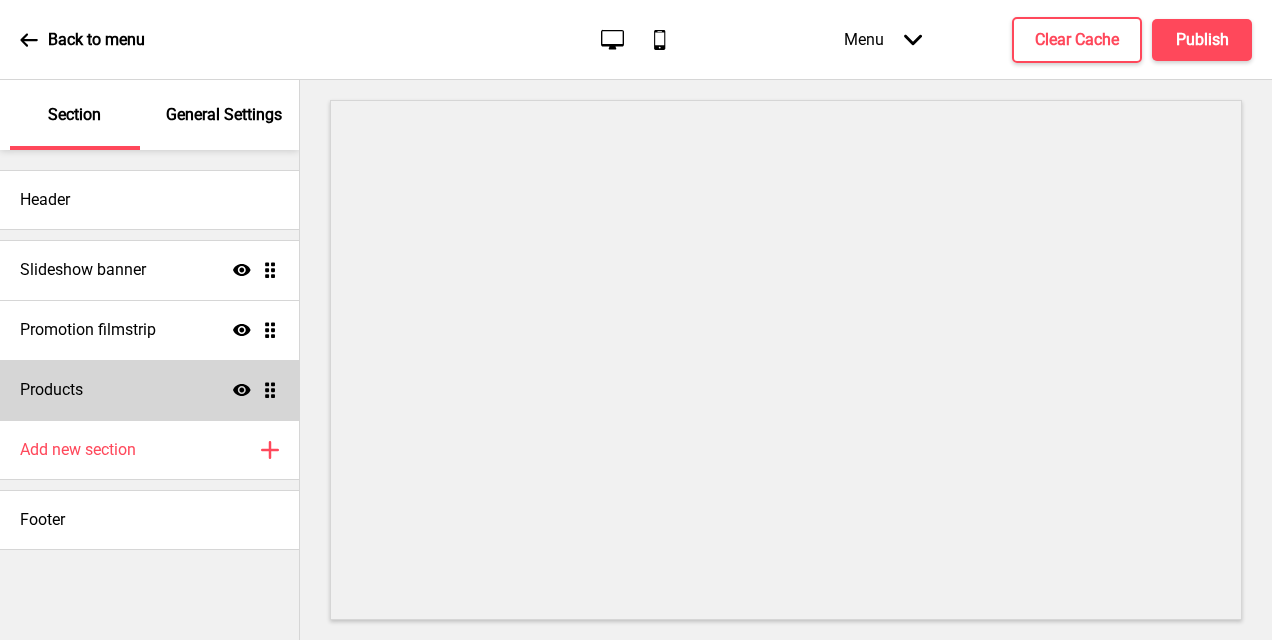 scroll, scrollTop: 0, scrollLeft: 0, axis: both 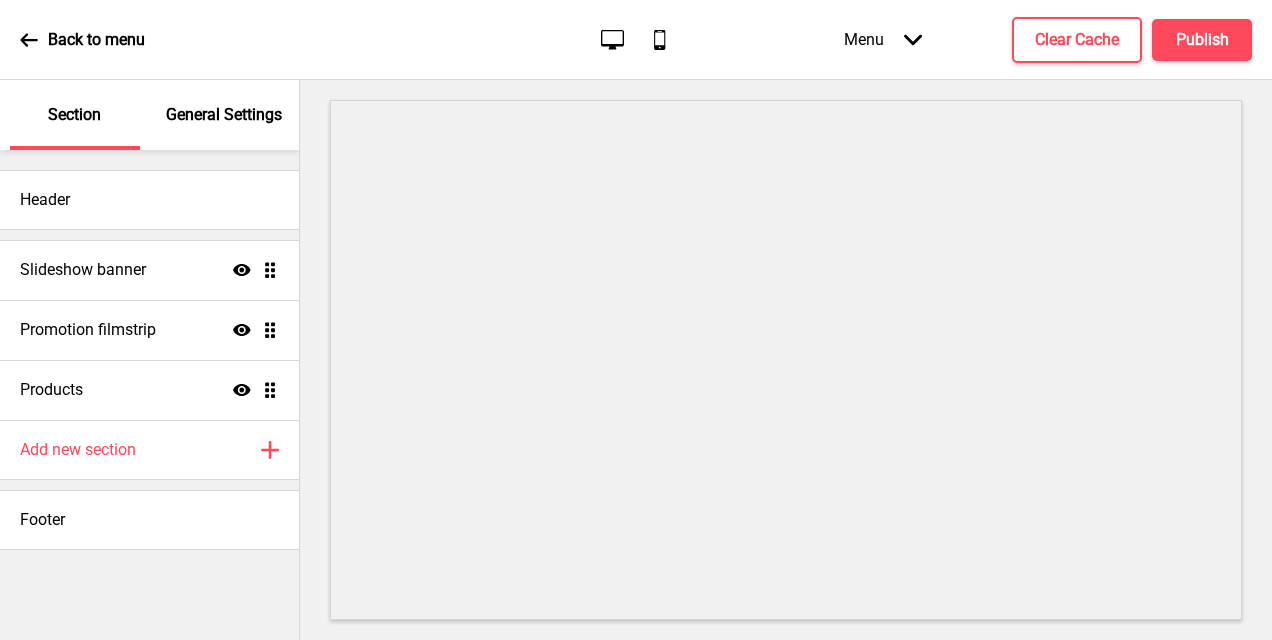 click on "Menu Arrow down" at bounding box center [883, 39] 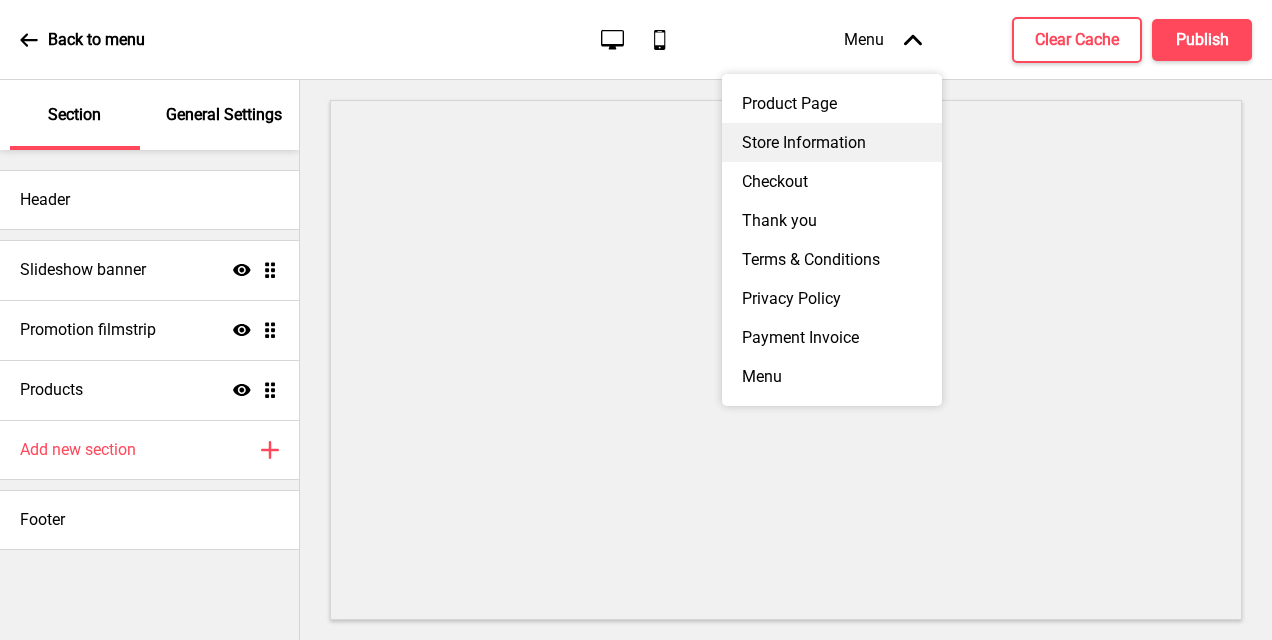 click on "Store Information" at bounding box center (832, 142) 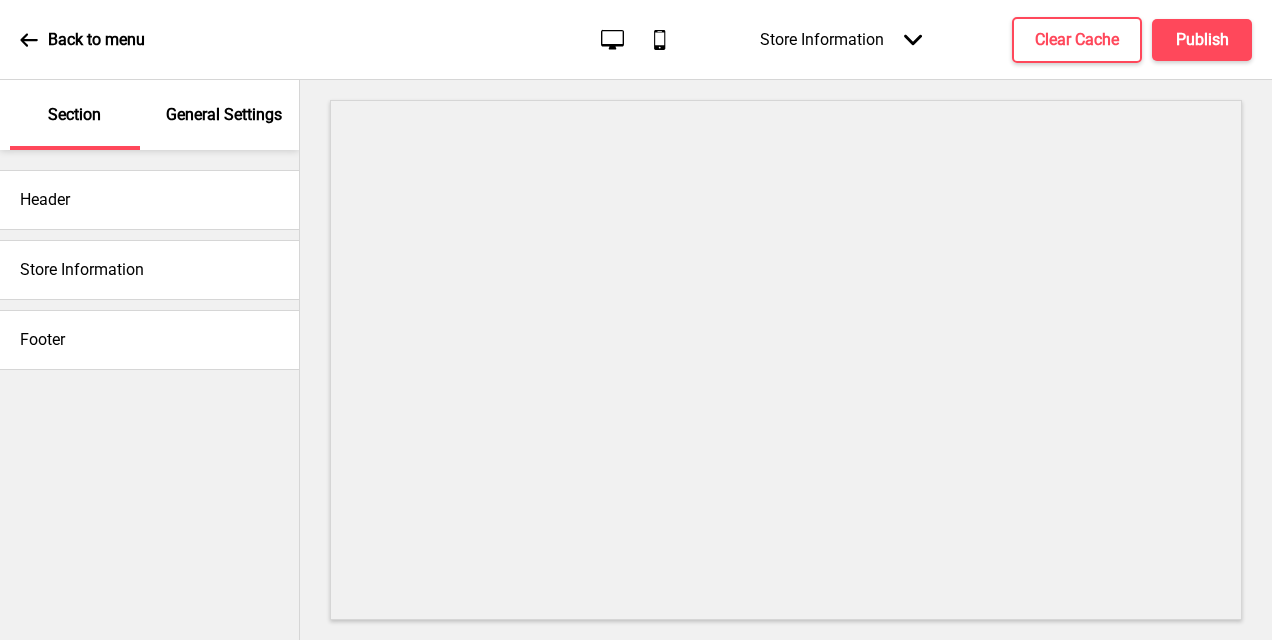 click on "Store Information" at bounding box center (149, 270) 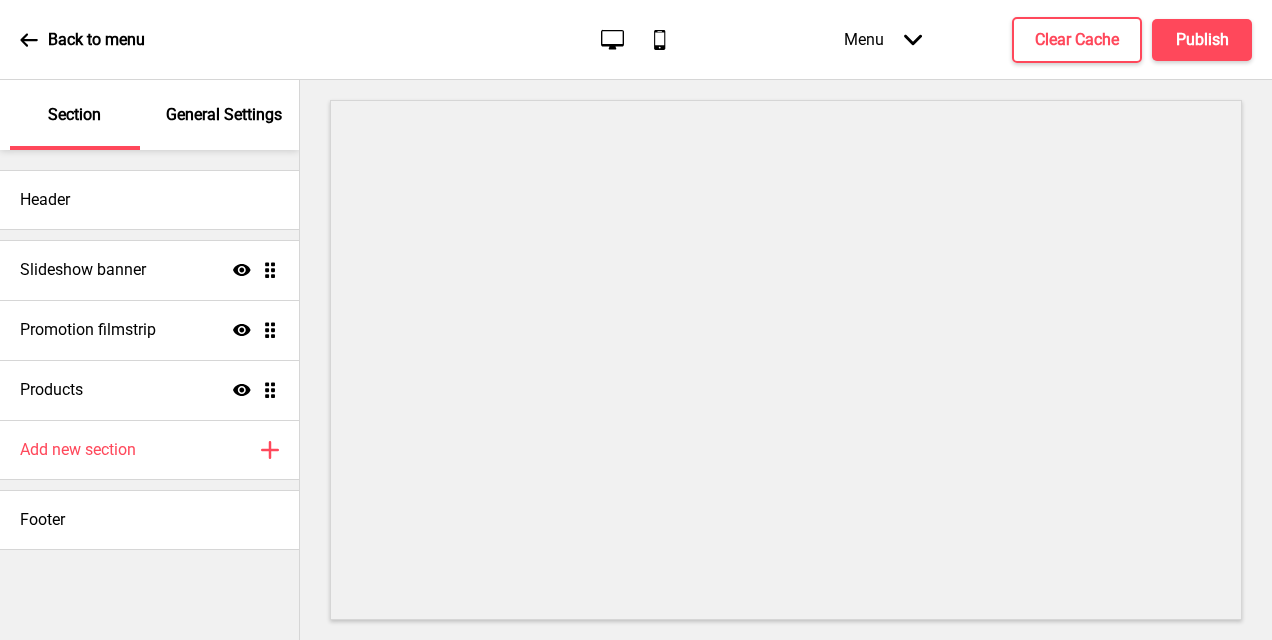 scroll, scrollTop: 0, scrollLeft: 0, axis: both 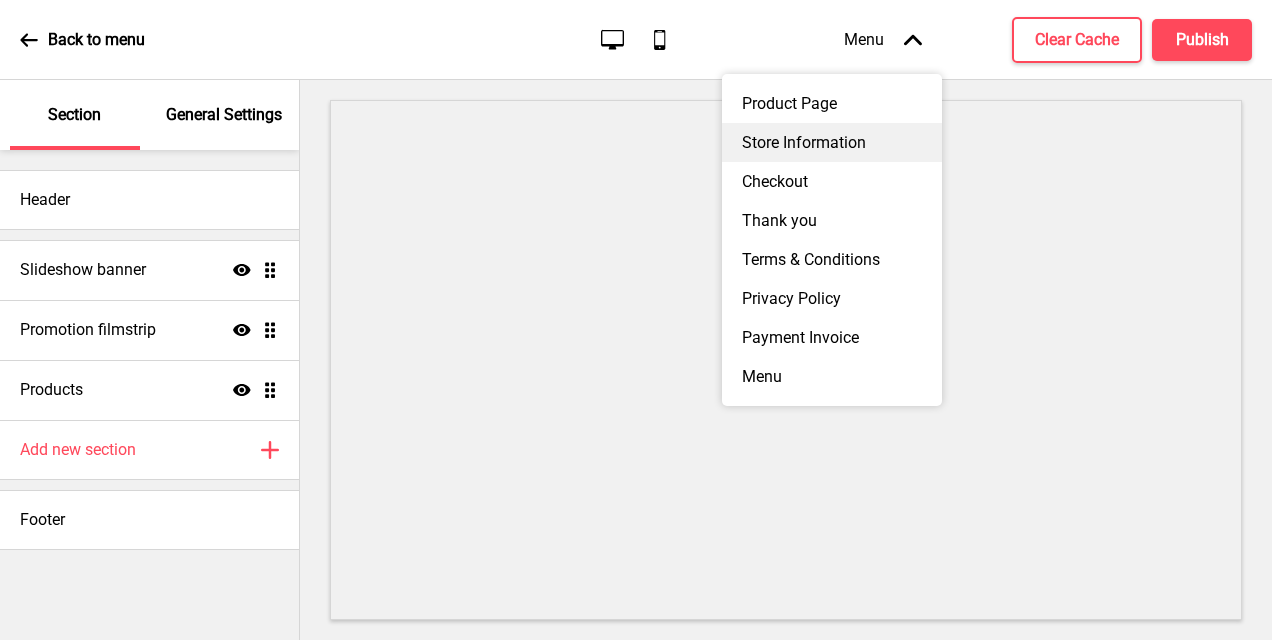click on "Store Information" at bounding box center [832, 142] 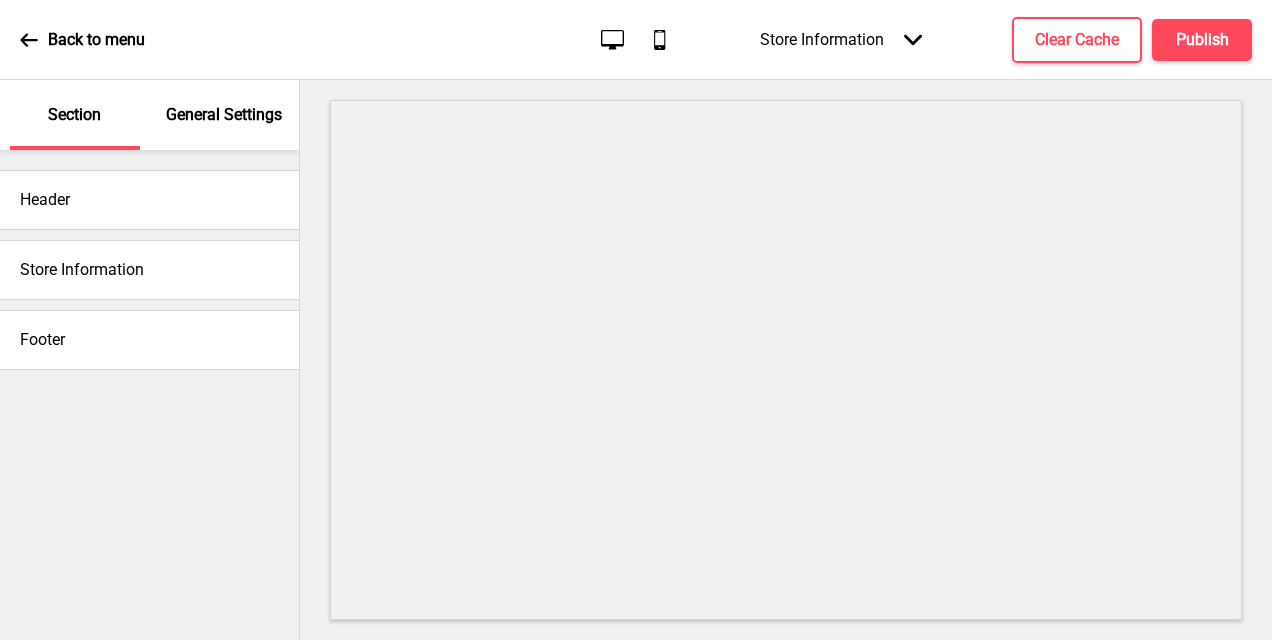 drag, startPoint x: 848, startPoint y: 68, endPoint x: 847, endPoint y: 27, distance: 41.01219 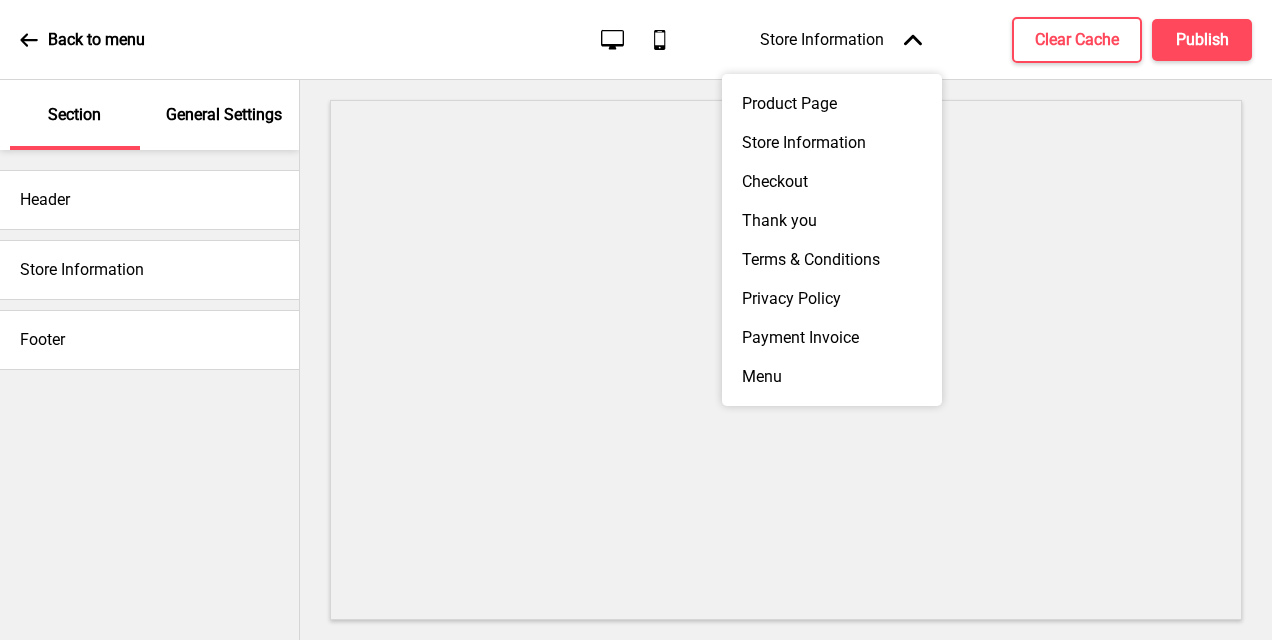 click on "Store Information Arrow up" at bounding box center (841, 39) 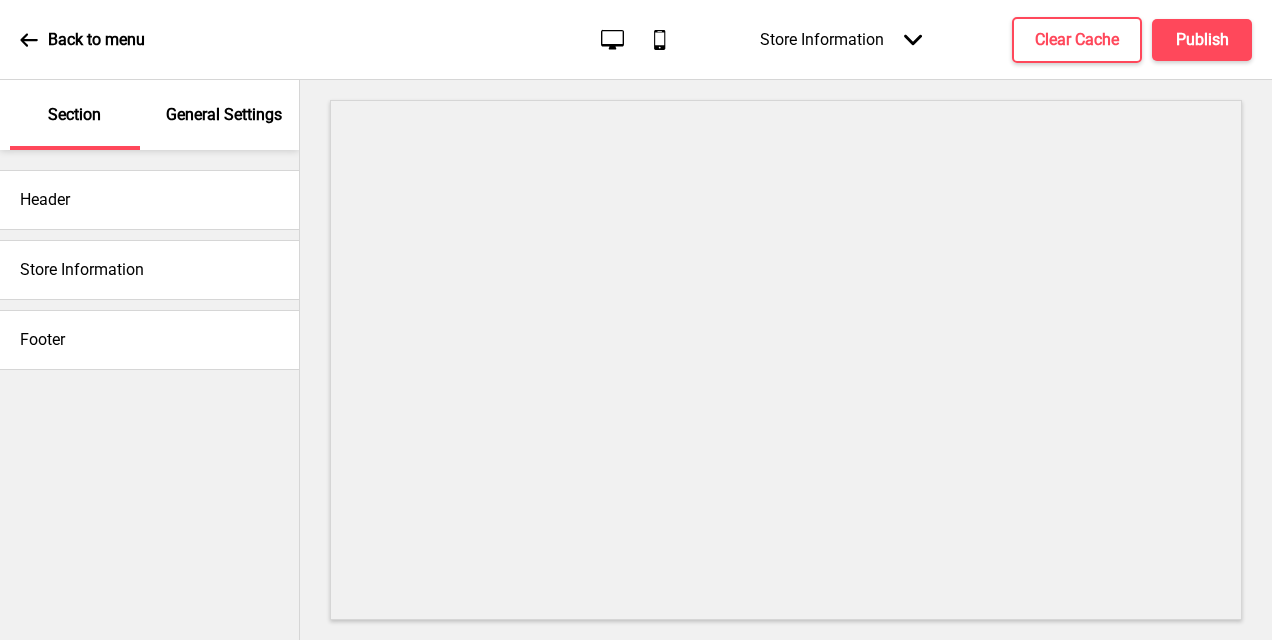 click on "Store Information Arrow down" at bounding box center [841, 39] 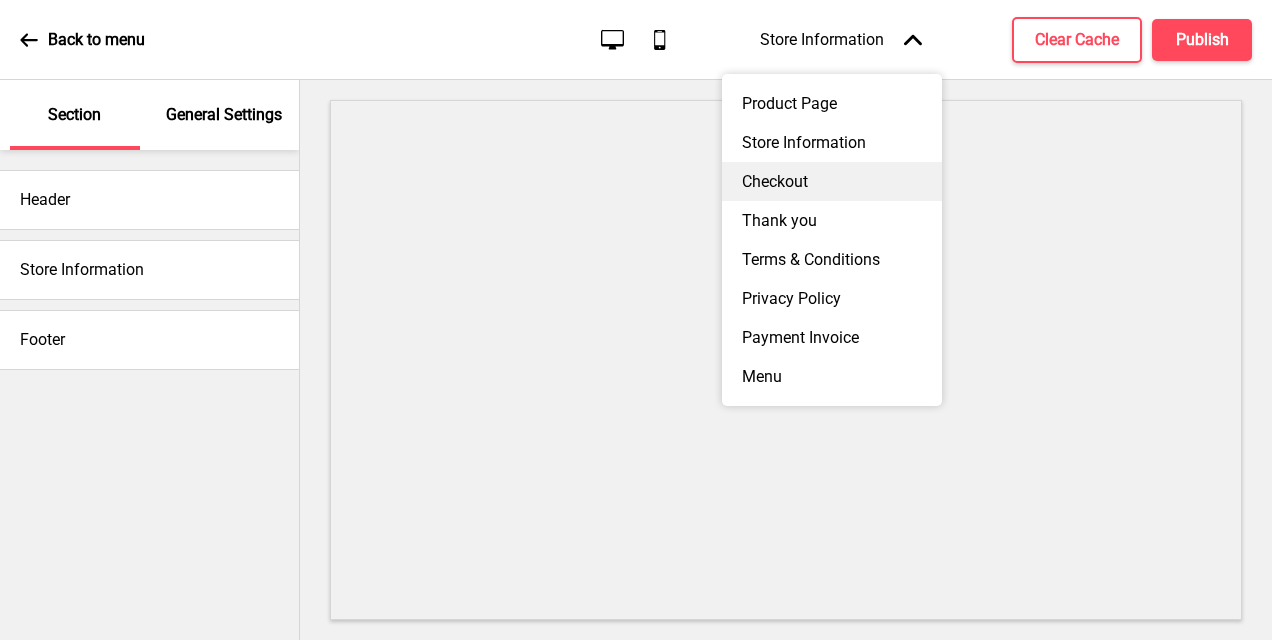 click on "Checkout" at bounding box center [832, 181] 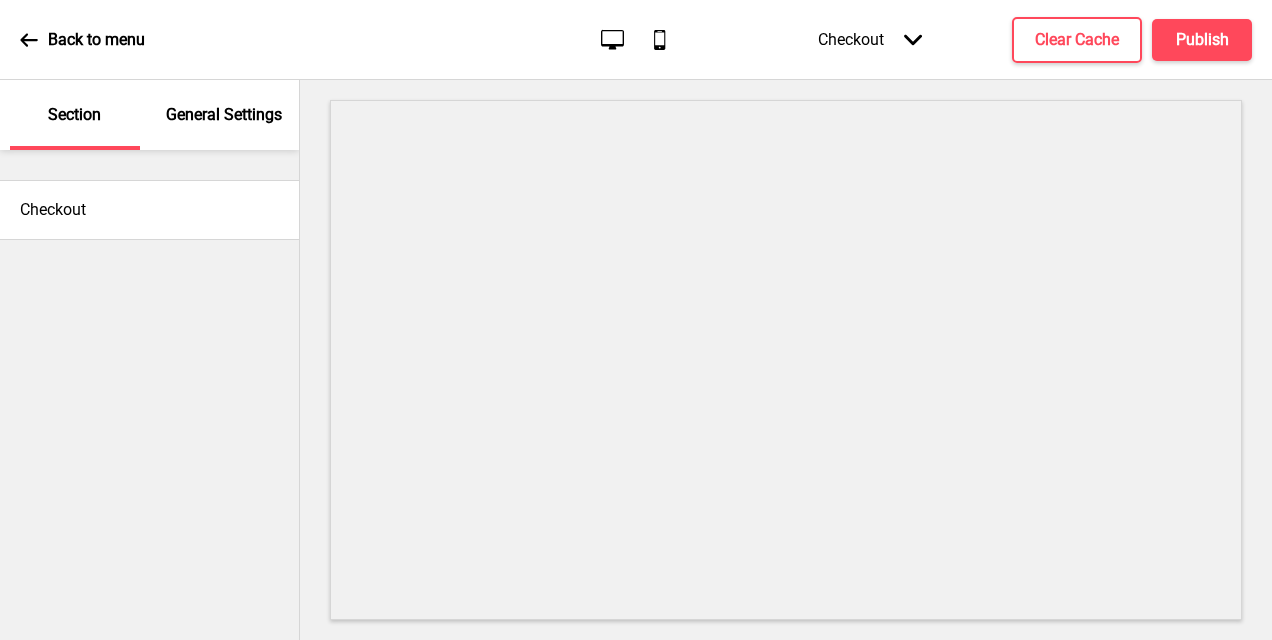 click on "Checkout" at bounding box center [149, 210] 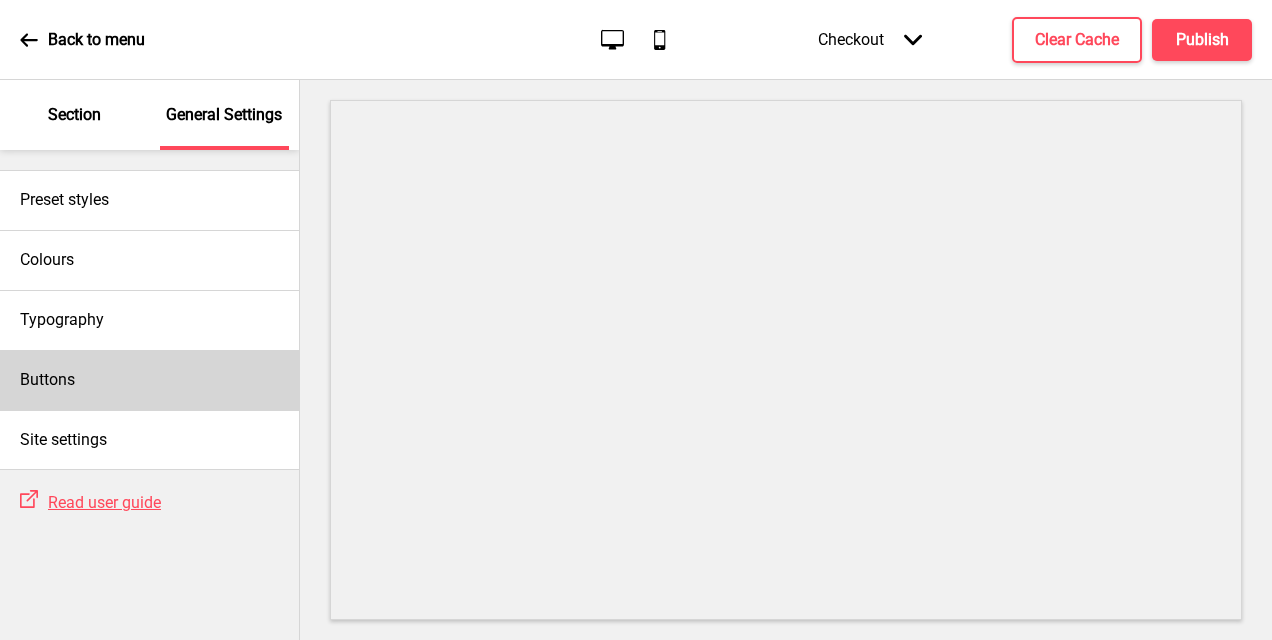 click on "Buttons" at bounding box center [149, 380] 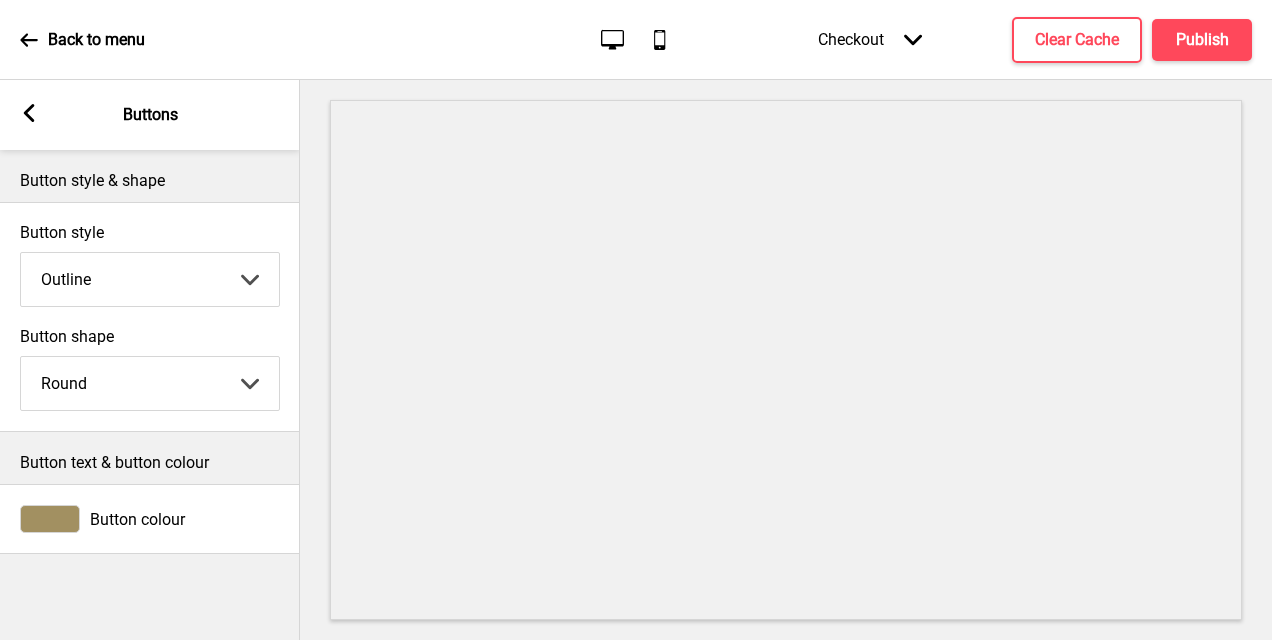 click 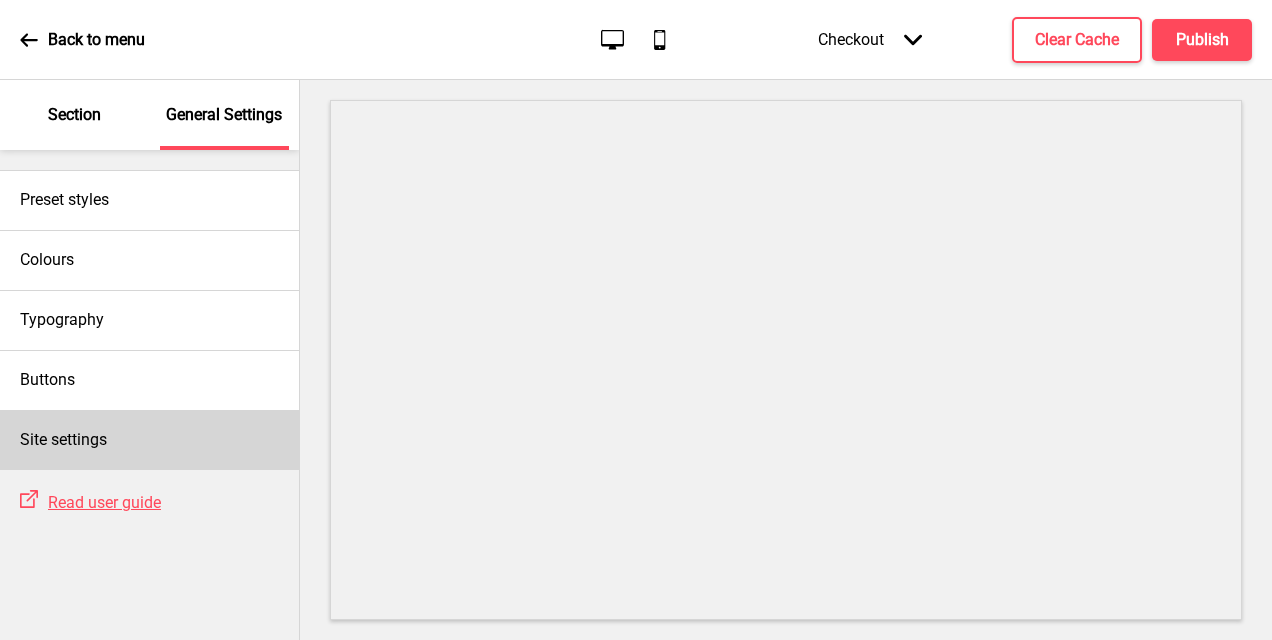 click on "Site settings" at bounding box center [149, 440] 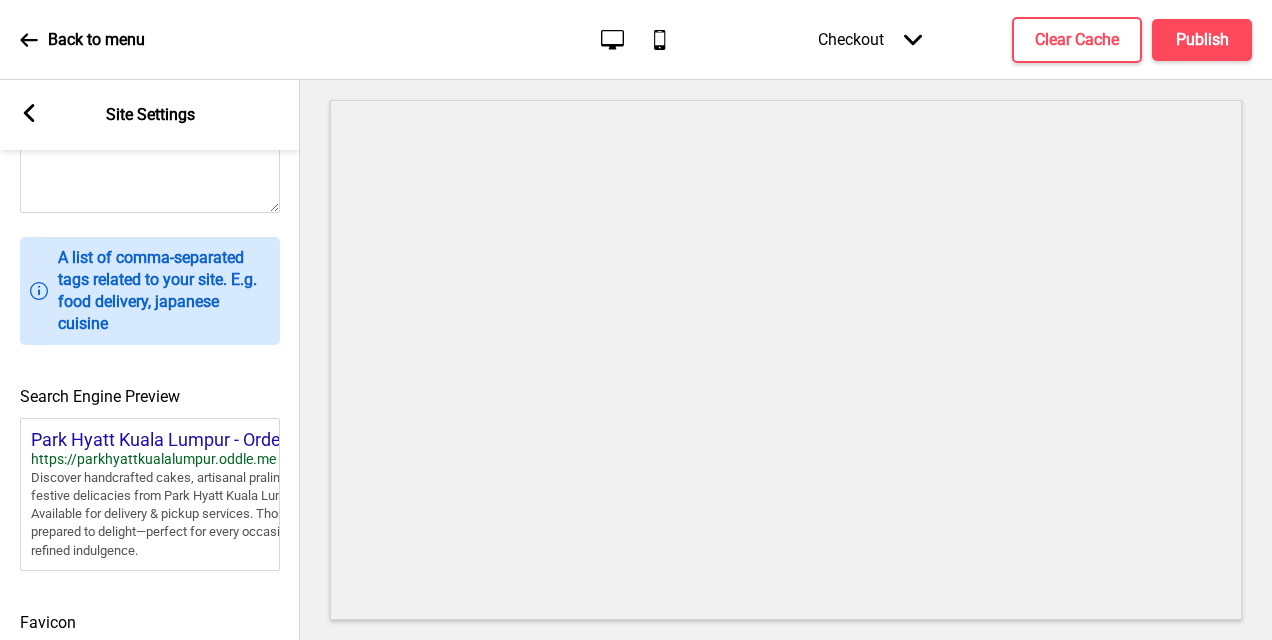 scroll, scrollTop: 1000, scrollLeft: 0, axis: vertical 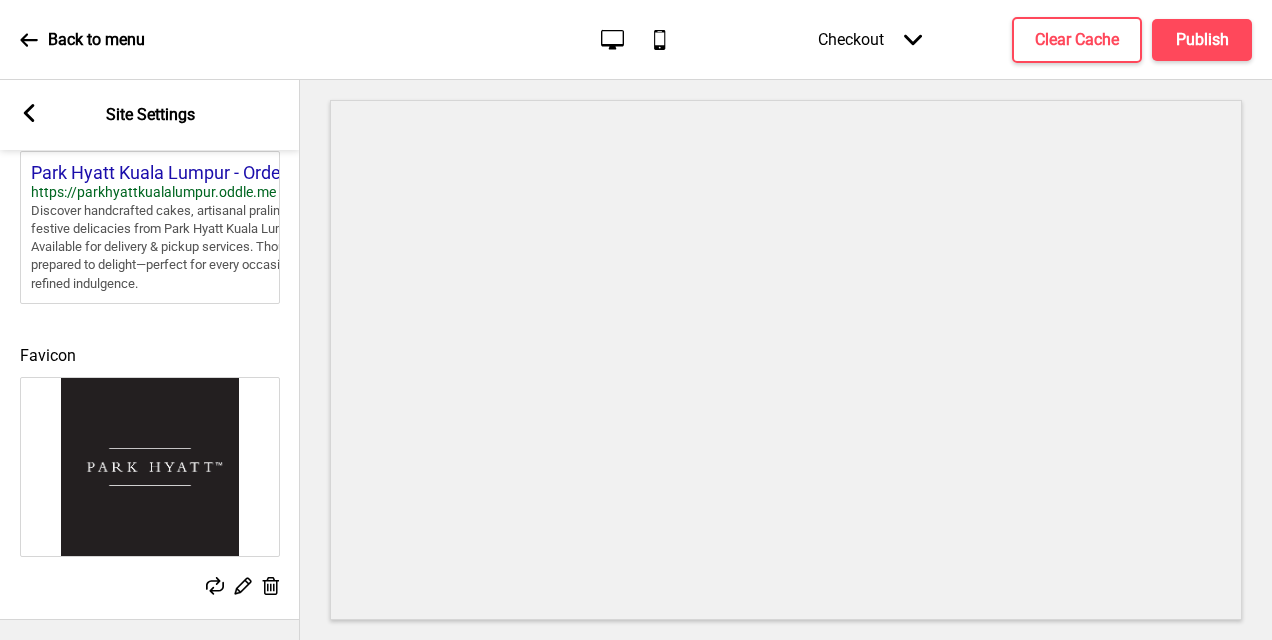 click on "Arrow left Site Settings" at bounding box center [150, 115] 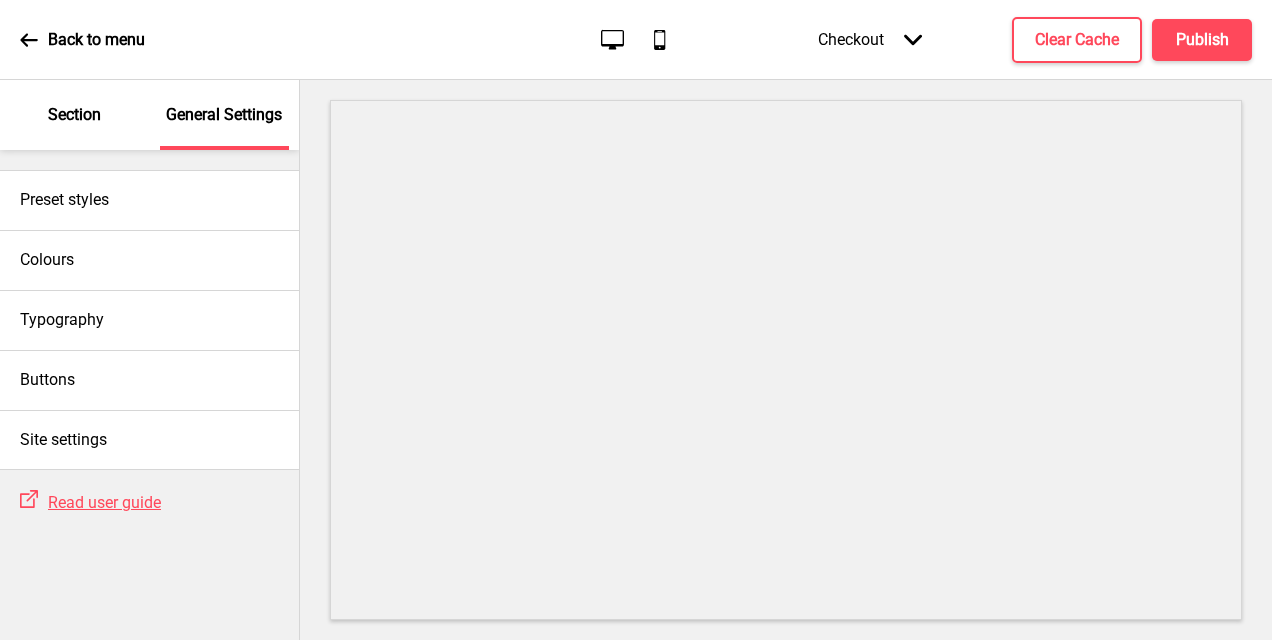 click on "Checkout Arrow down" at bounding box center (870, 39) 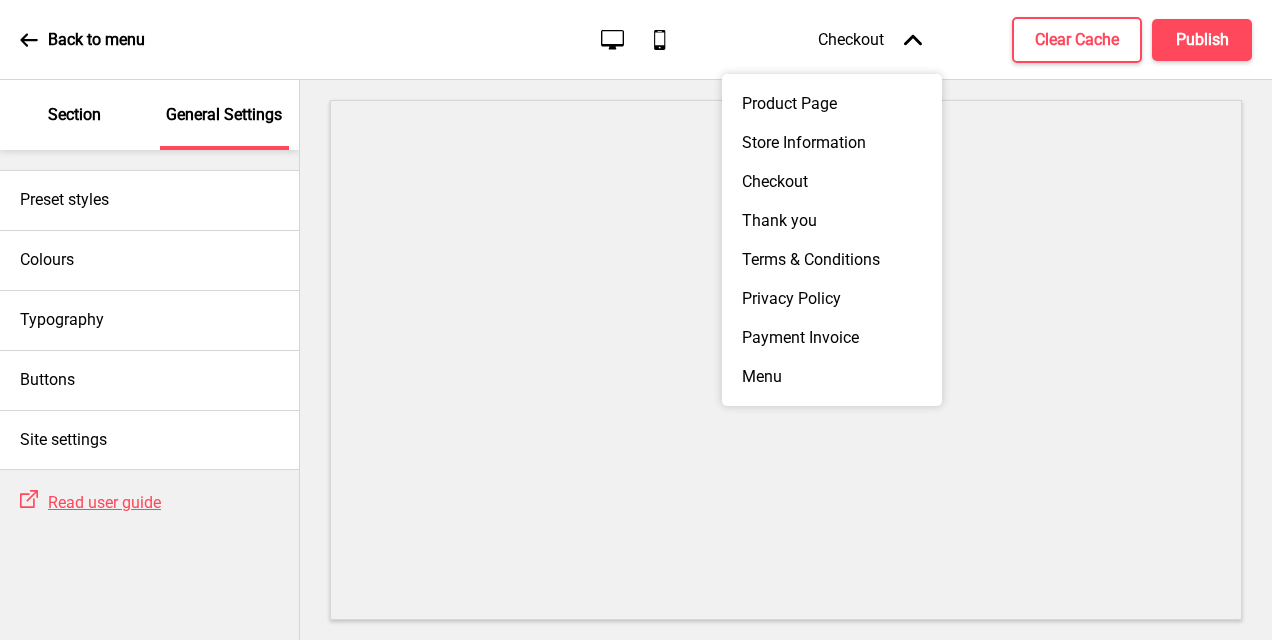 click on "Arrow up" 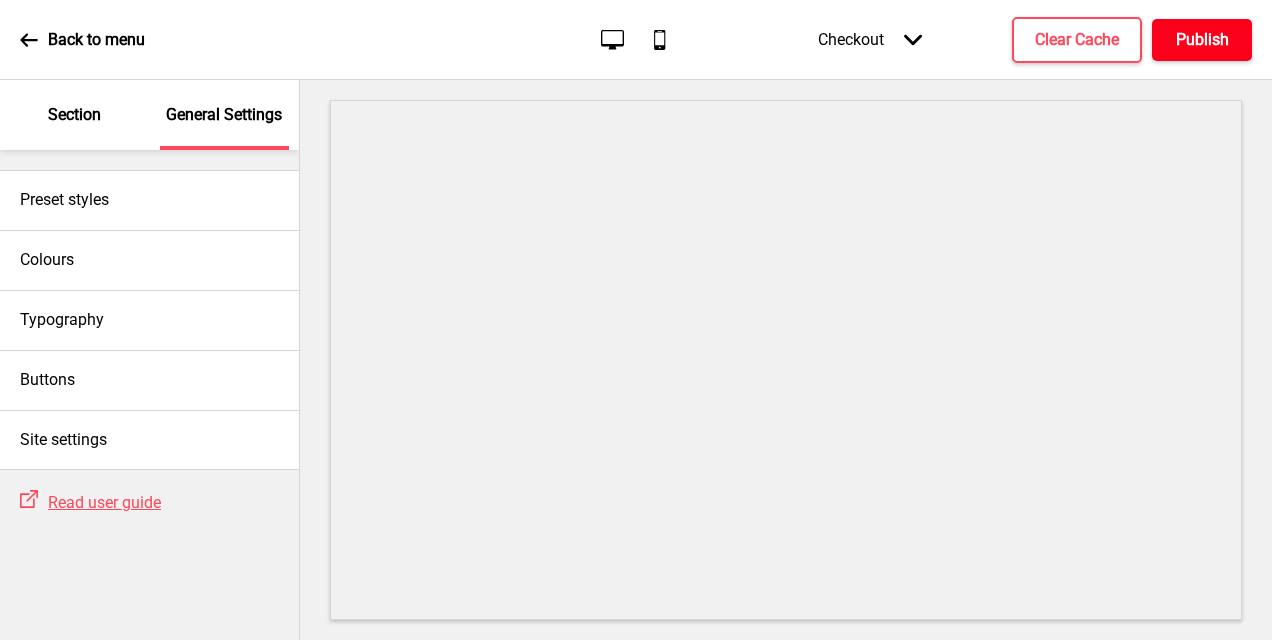 click on "Publish" at bounding box center [1202, 40] 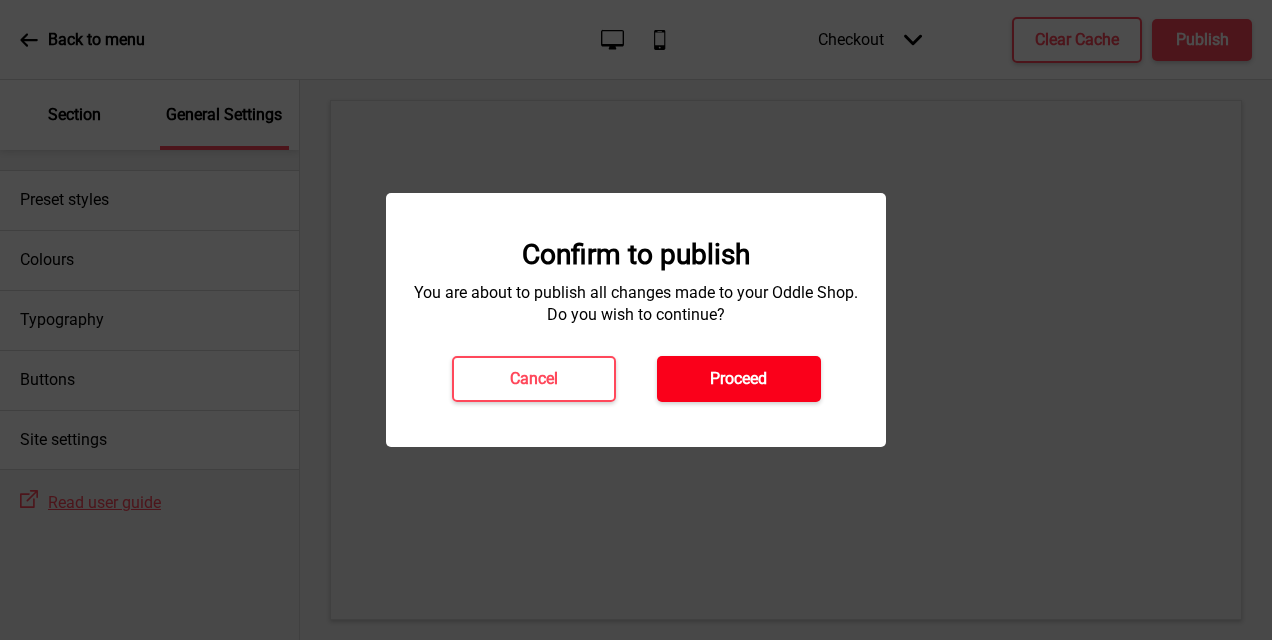 click on "Proceed" at bounding box center [739, 379] 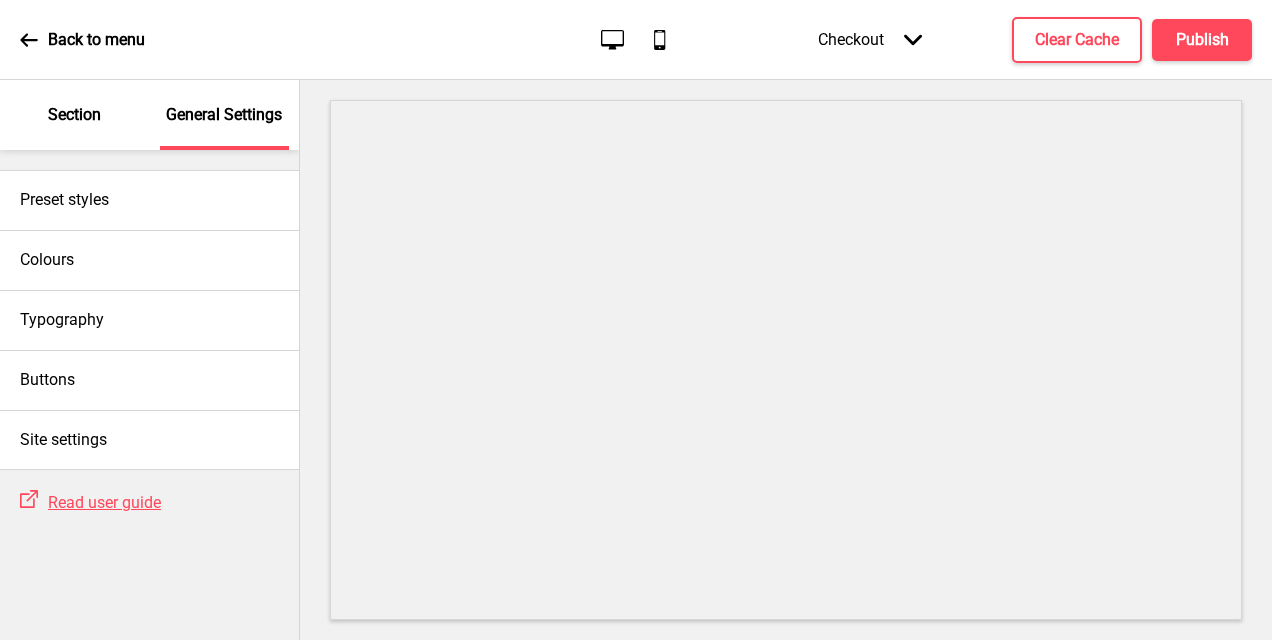 click on "Checkout Arrow down" at bounding box center (870, 39) 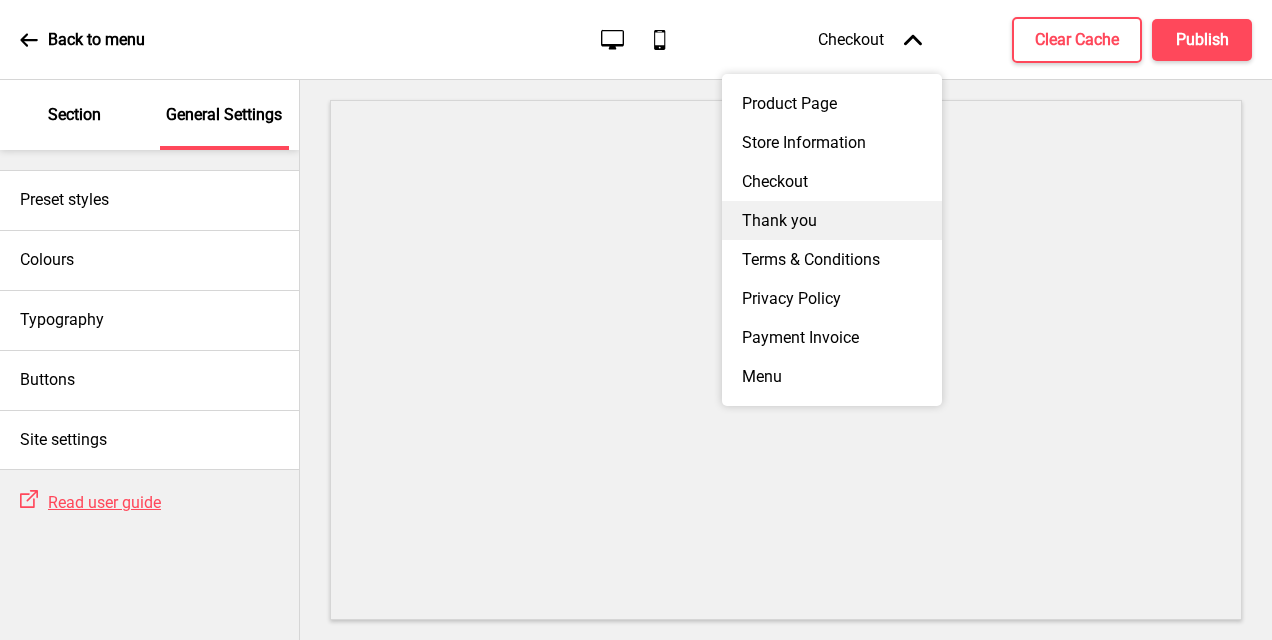 click on "Thank you" at bounding box center (832, 220) 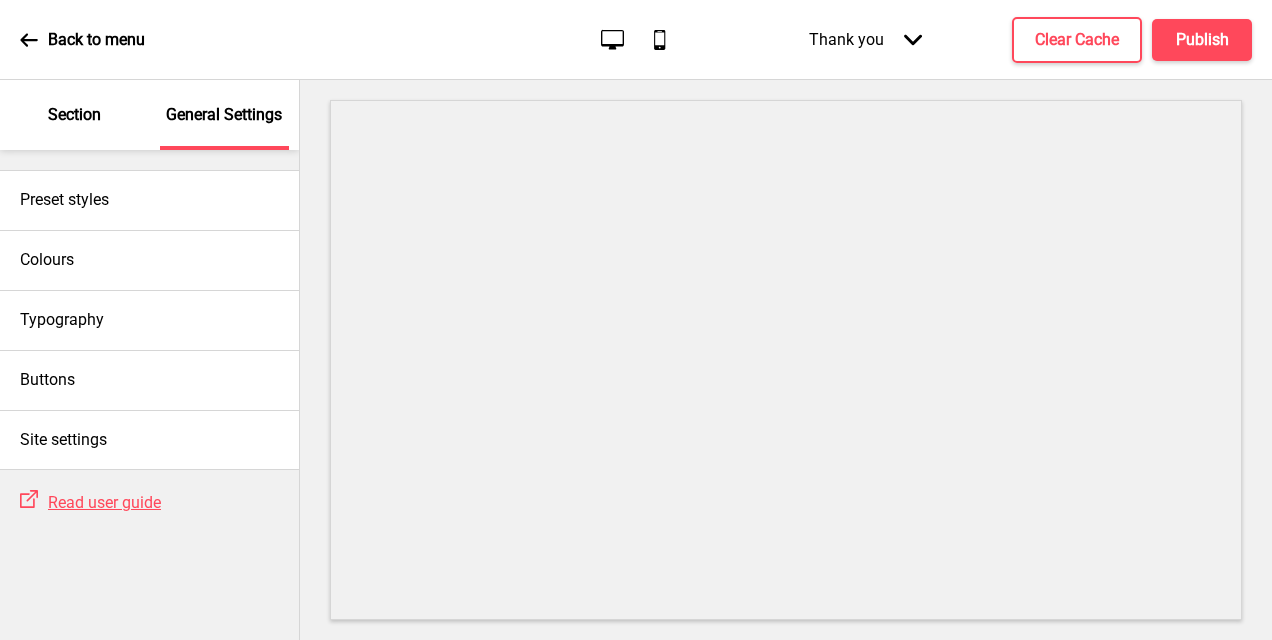 click on "Thank you Arrow down" at bounding box center (865, 39) 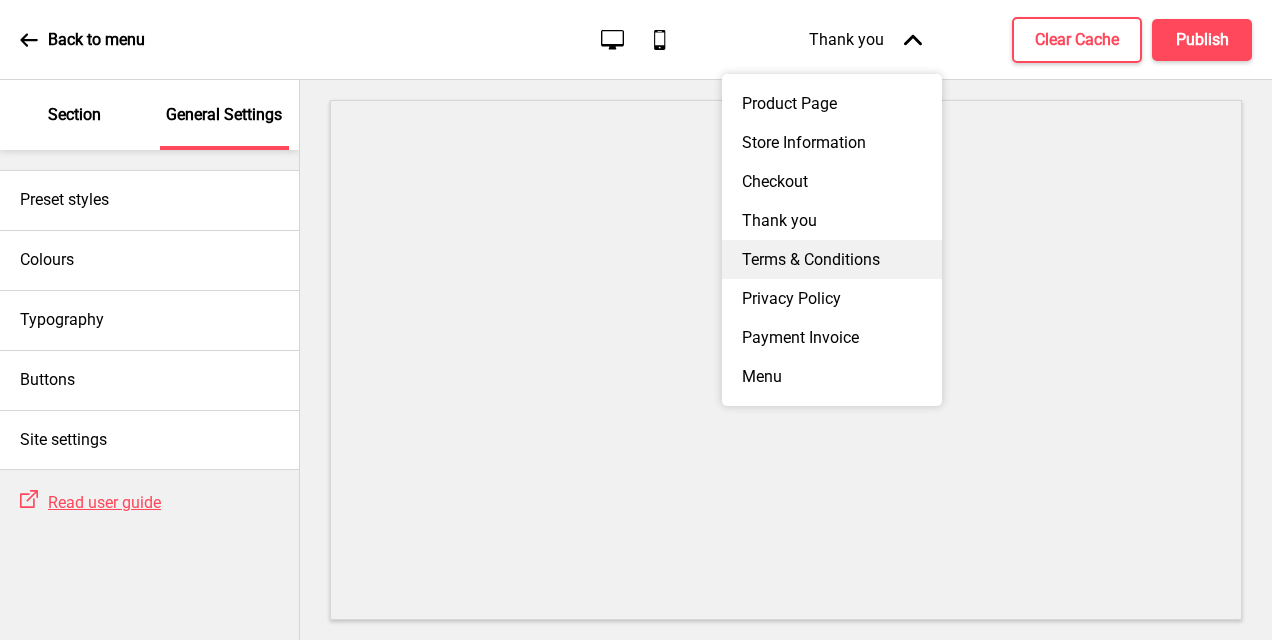 click on "Terms & Conditions" at bounding box center [832, 259] 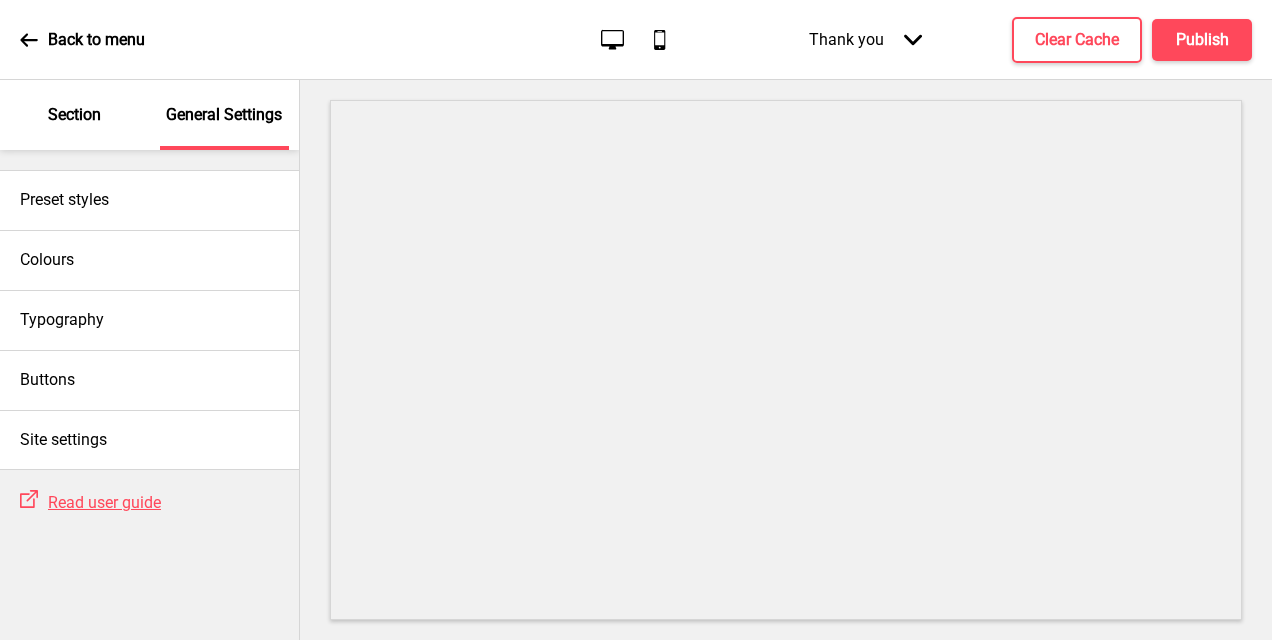 click on "Thank you Arrow down" at bounding box center (865, 39) 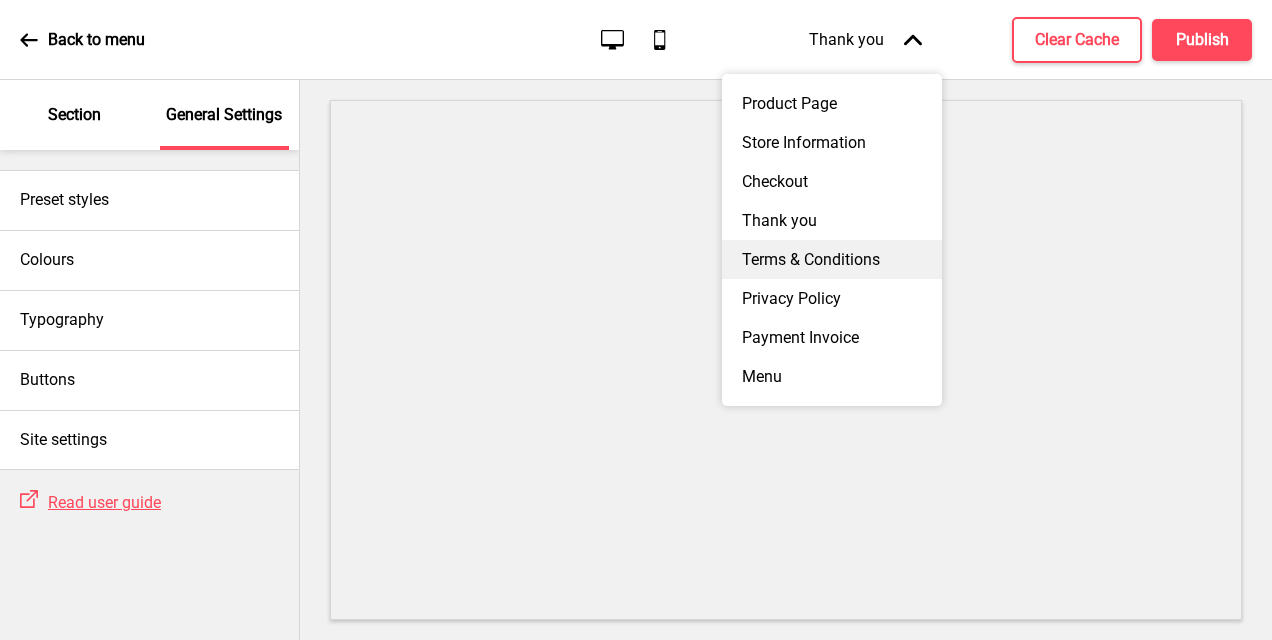 click on "Terms & Conditions" at bounding box center [832, 259] 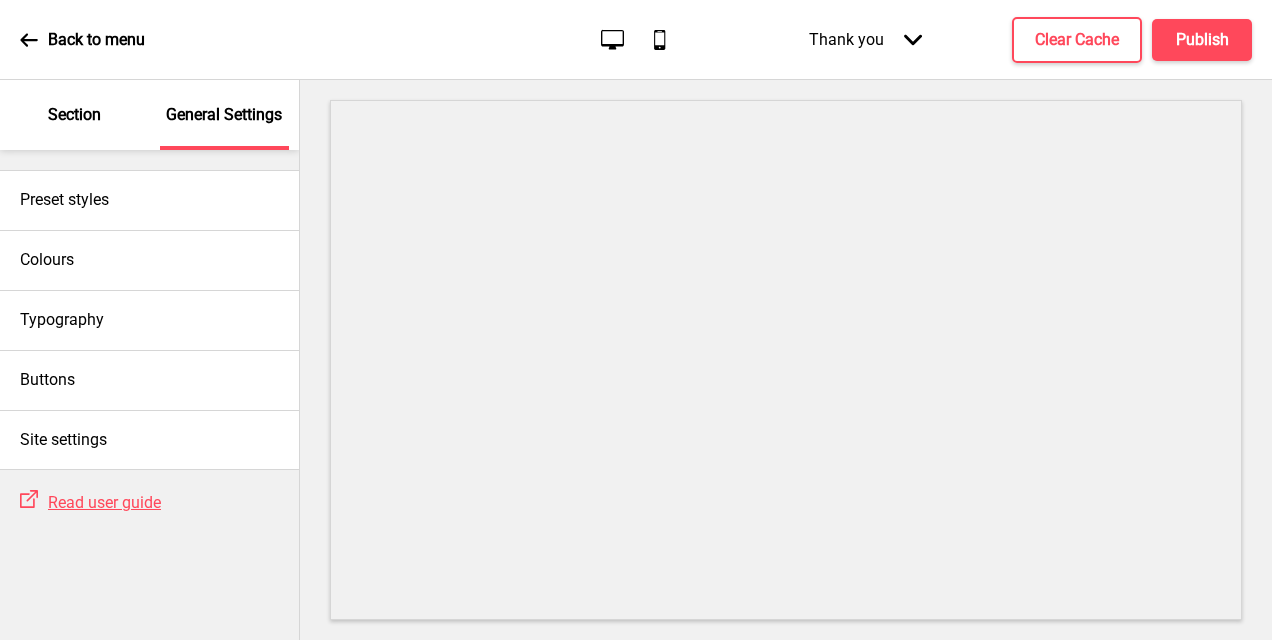 click on "Thank you Arrow down" at bounding box center [865, 39] 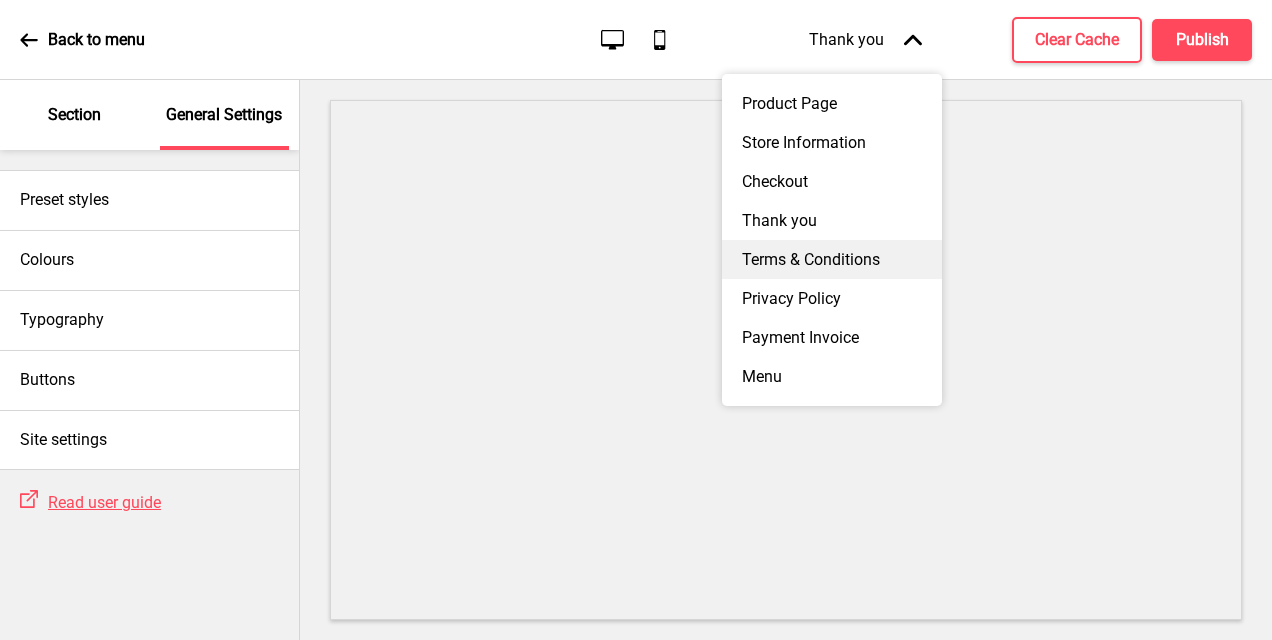 click on "Terms & Conditions" at bounding box center [832, 259] 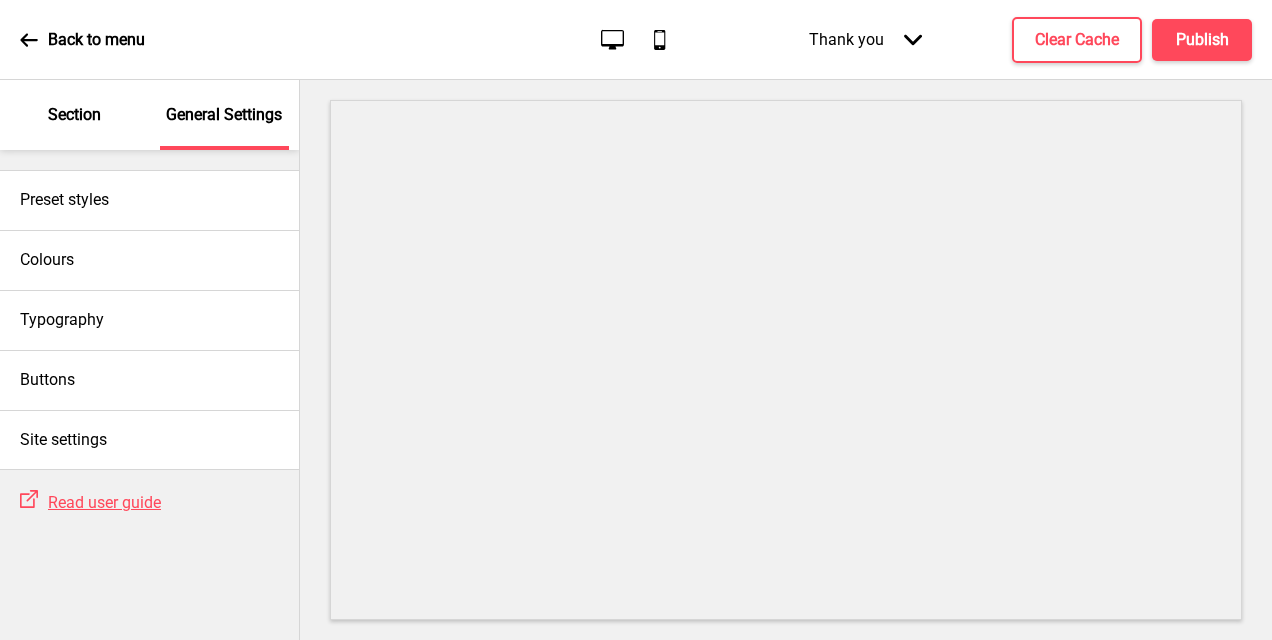 click on "Thank you Arrow down" at bounding box center (865, 39) 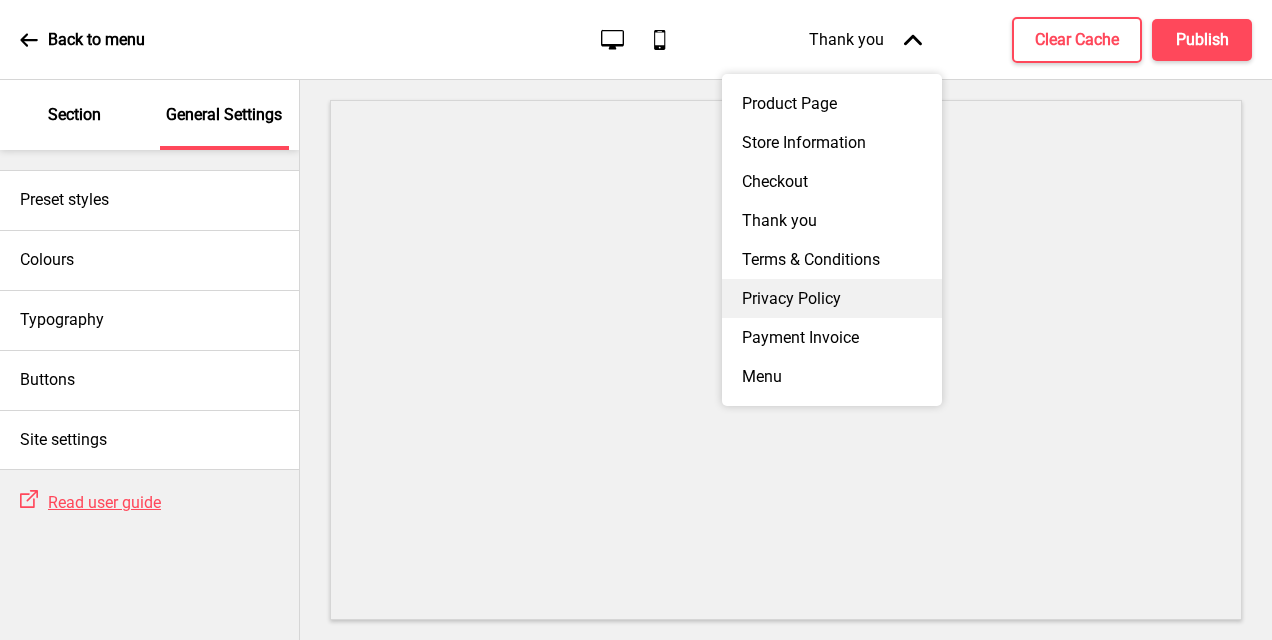 click on "Privacy Policy" at bounding box center [832, 298] 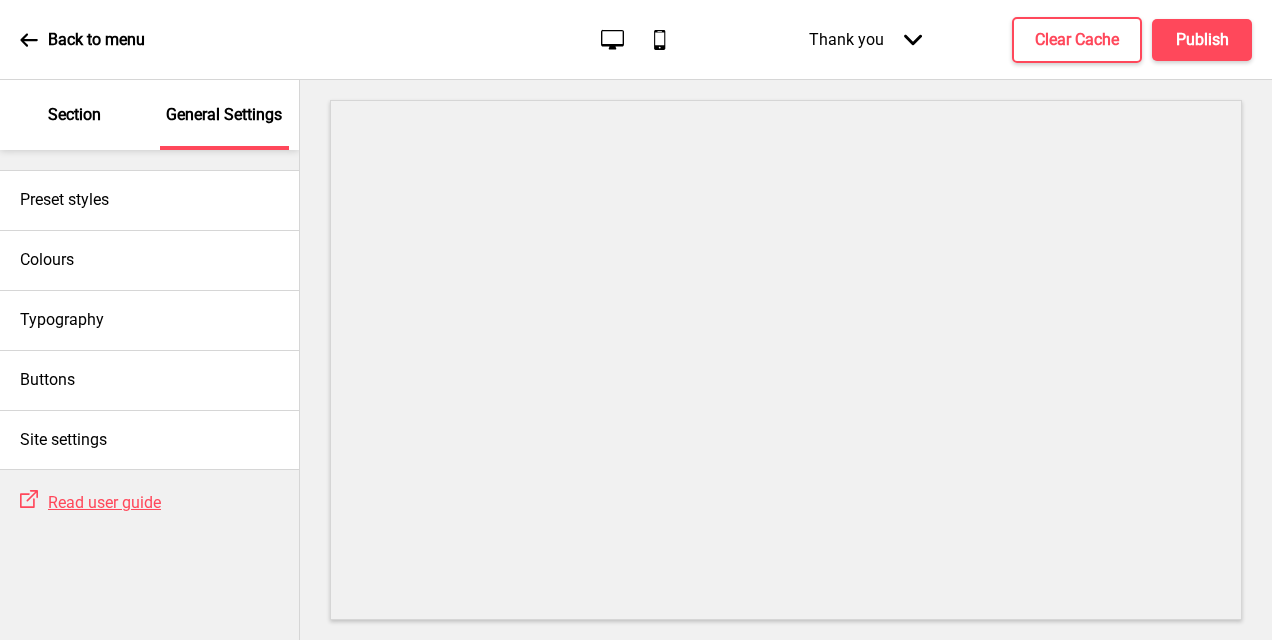 click on "Thank you Arrow down" at bounding box center [865, 39] 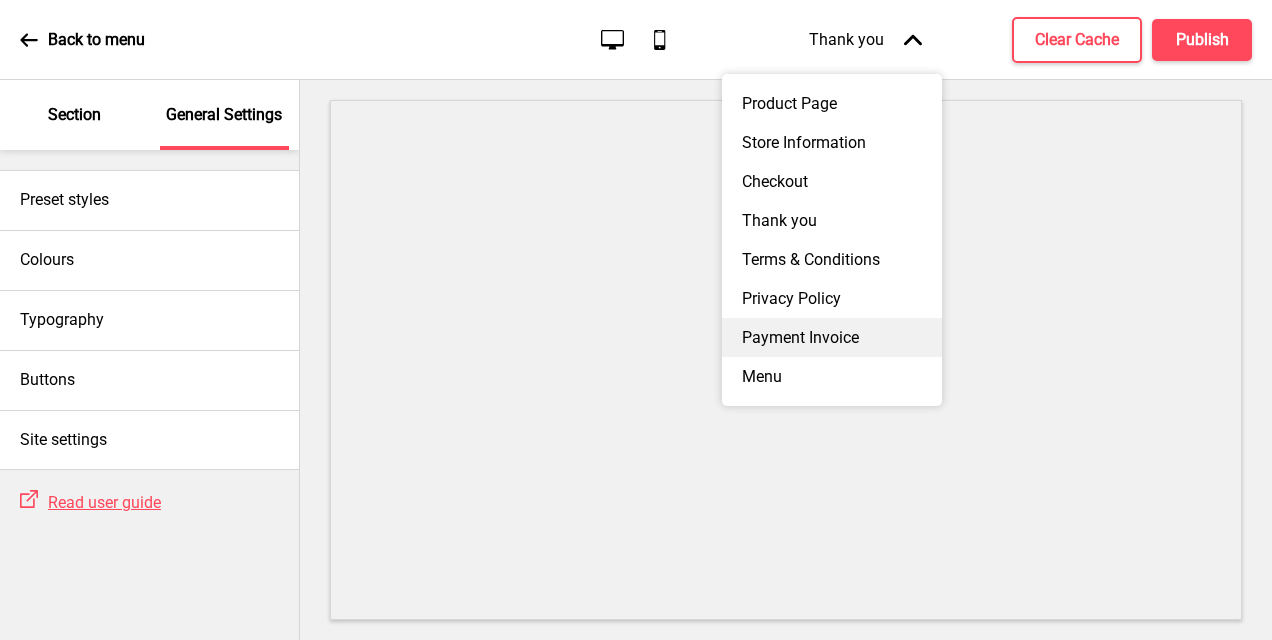 click on "Payment Invoice" at bounding box center (832, 337) 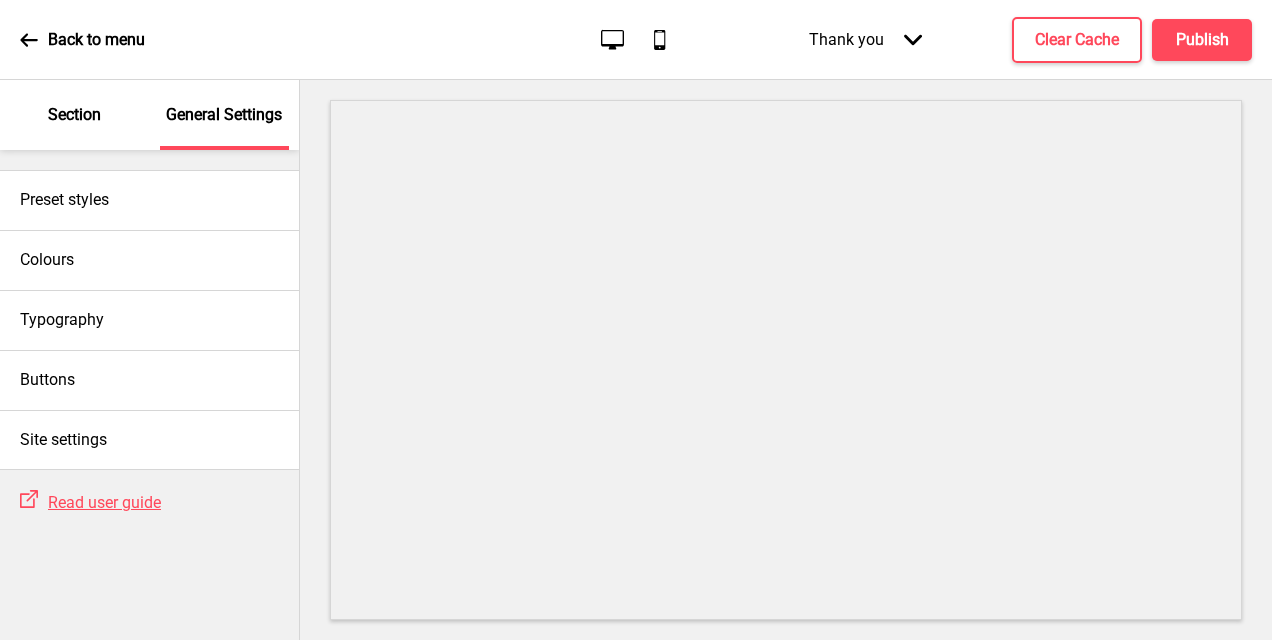 click on "Thank you Arrow down" at bounding box center [865, 39] 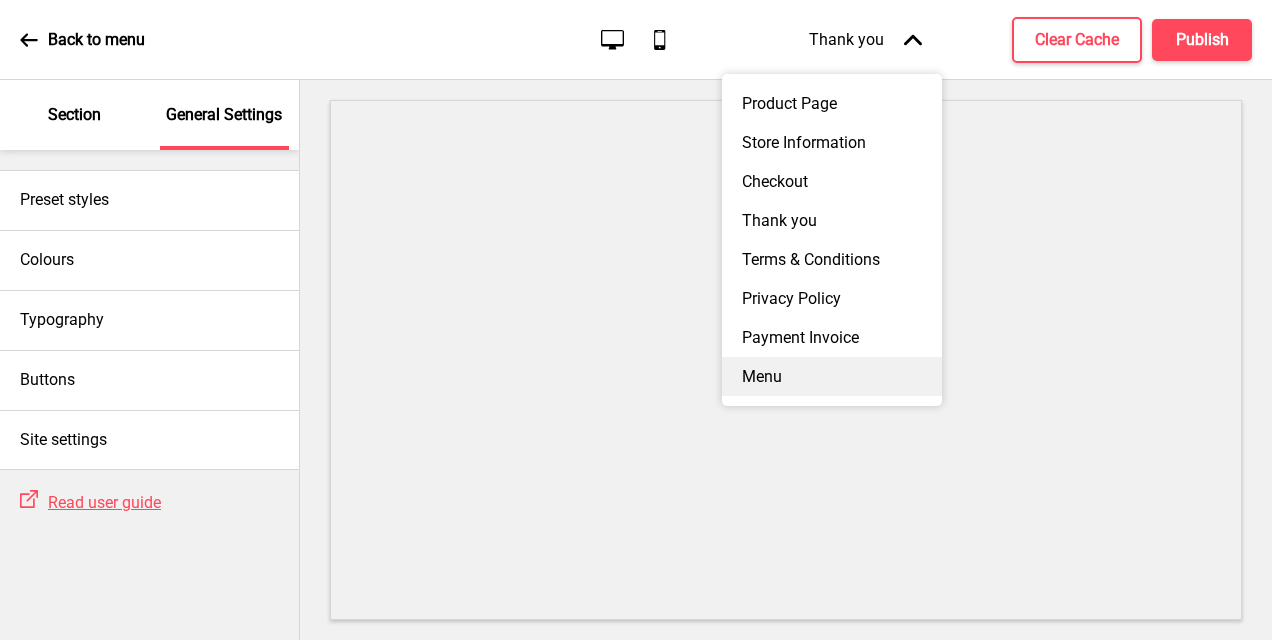 click on "Menu" at bounding box center [832, 376] 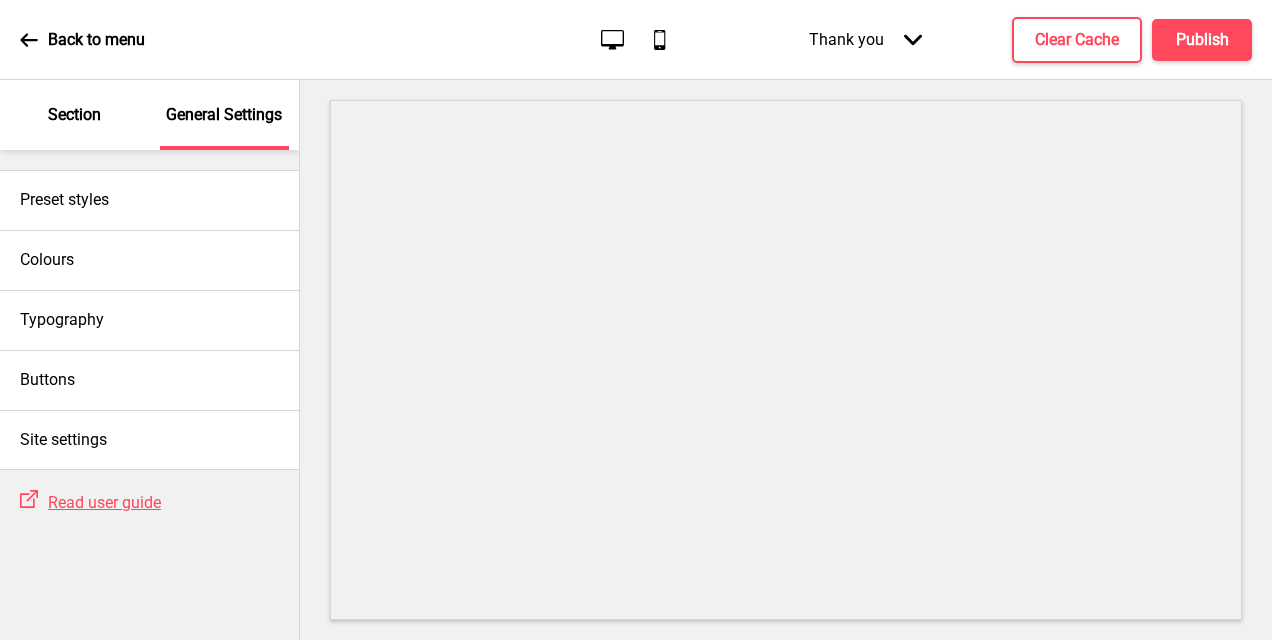 click on "Section" at bounding box center [74, 115] 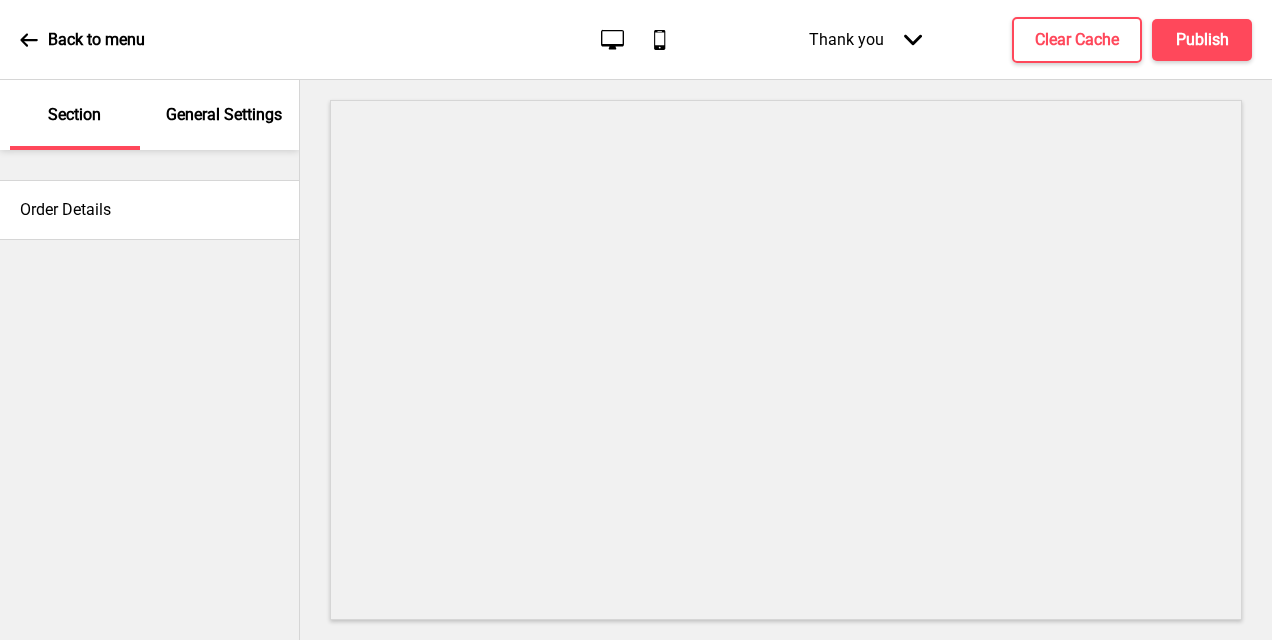 click on "Back to menu" at bounding box center (82, 40) 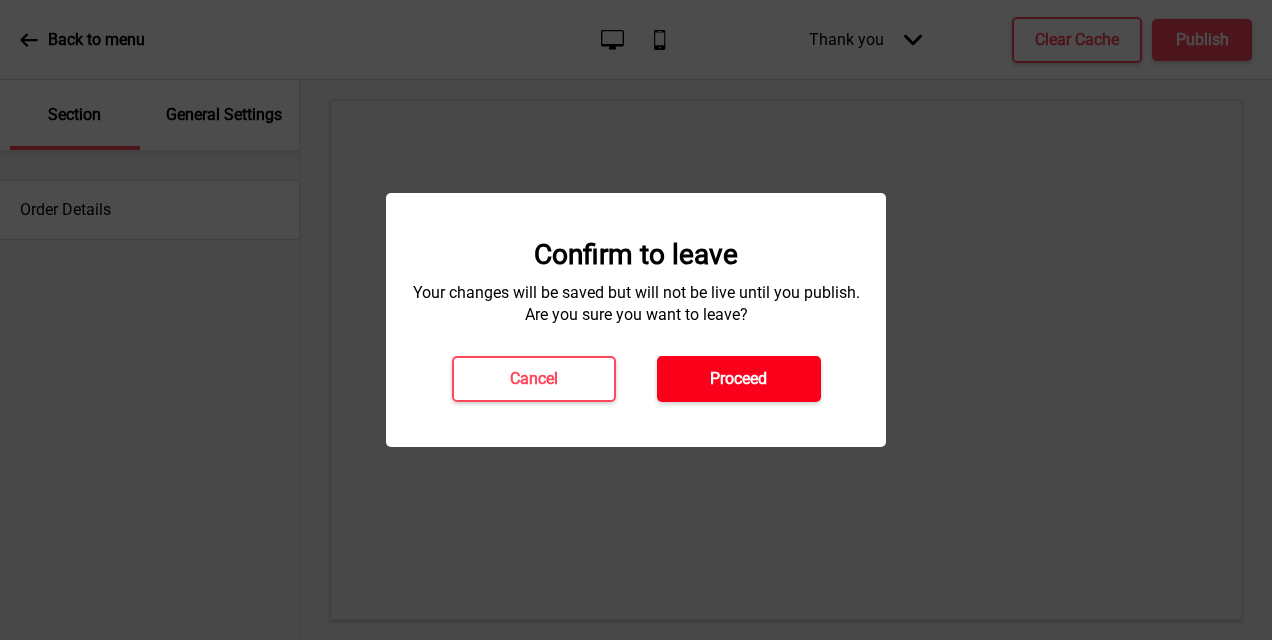 click on "Proceed" at bounding box center (738, 379) 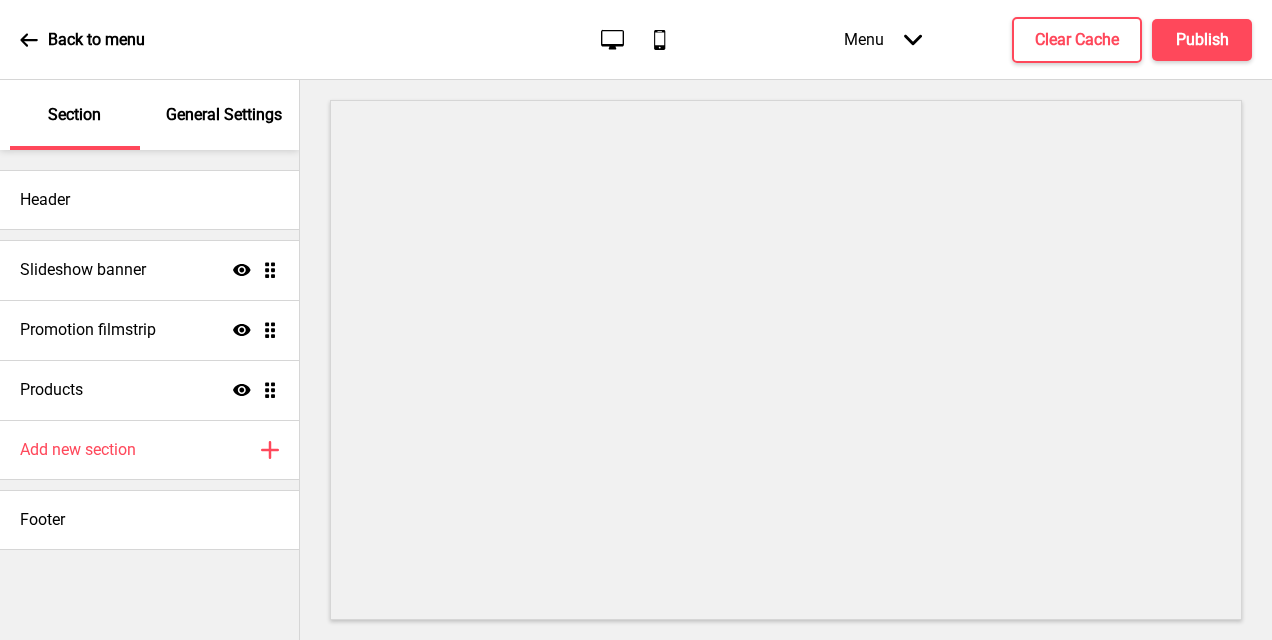 scroll, scrollTop: 0, scrollLeft: 0, axis: both 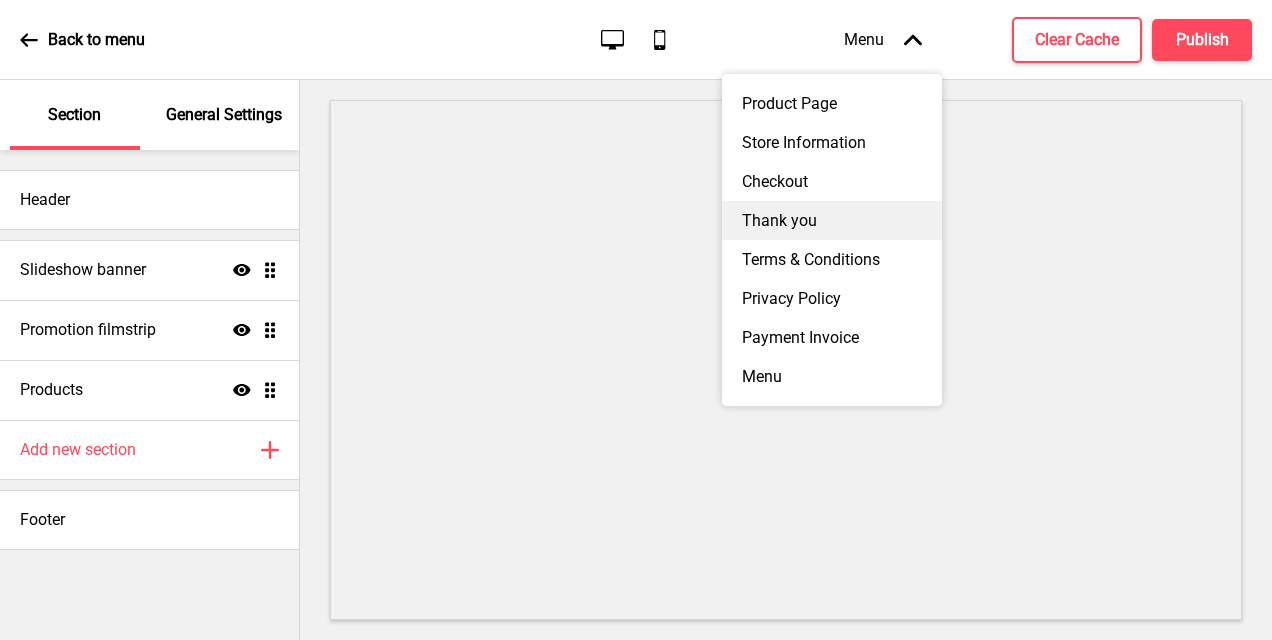 click on "Thank you" at bounding box center (832, 220) 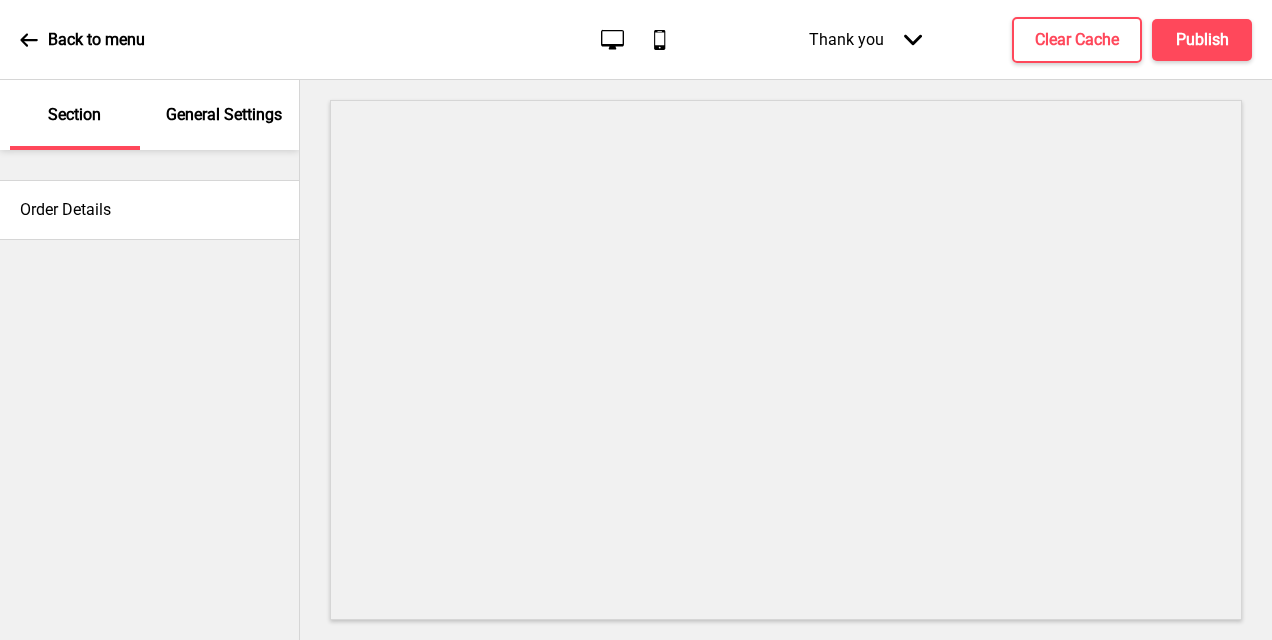 click on "Thank you Arrow down" at bounding box center (865, 39) 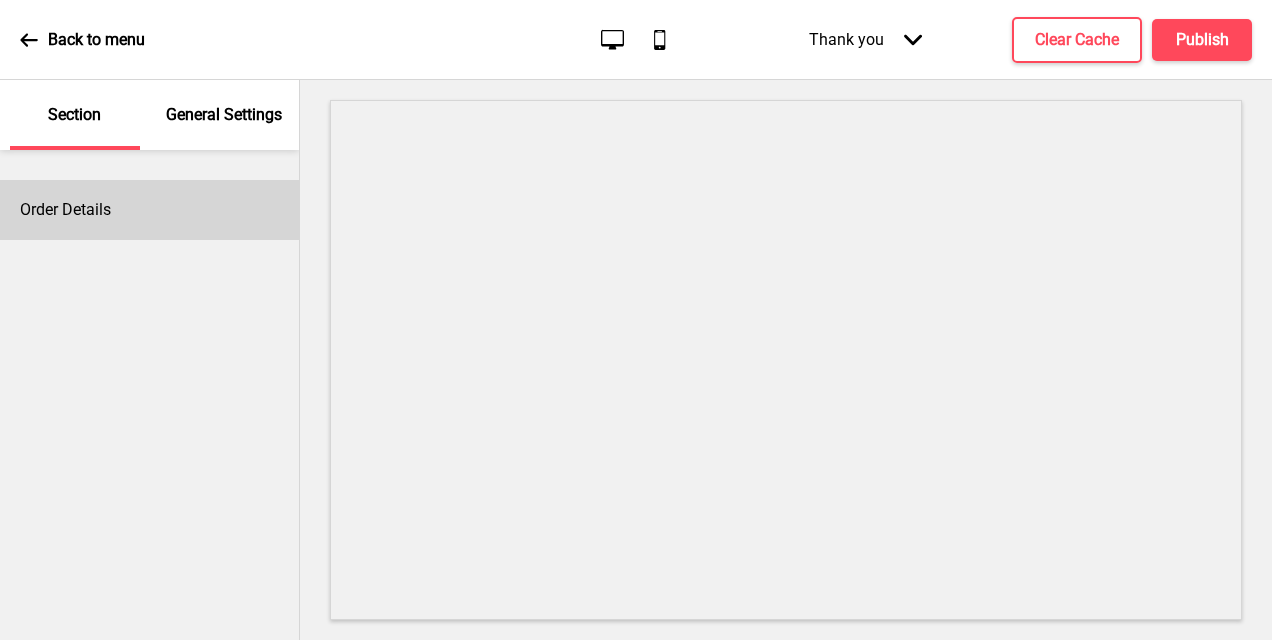 drag, startPoint x: 104, startPoint y: 178, endPoint x: 98, endPoint y: 190, distance: 13.416408 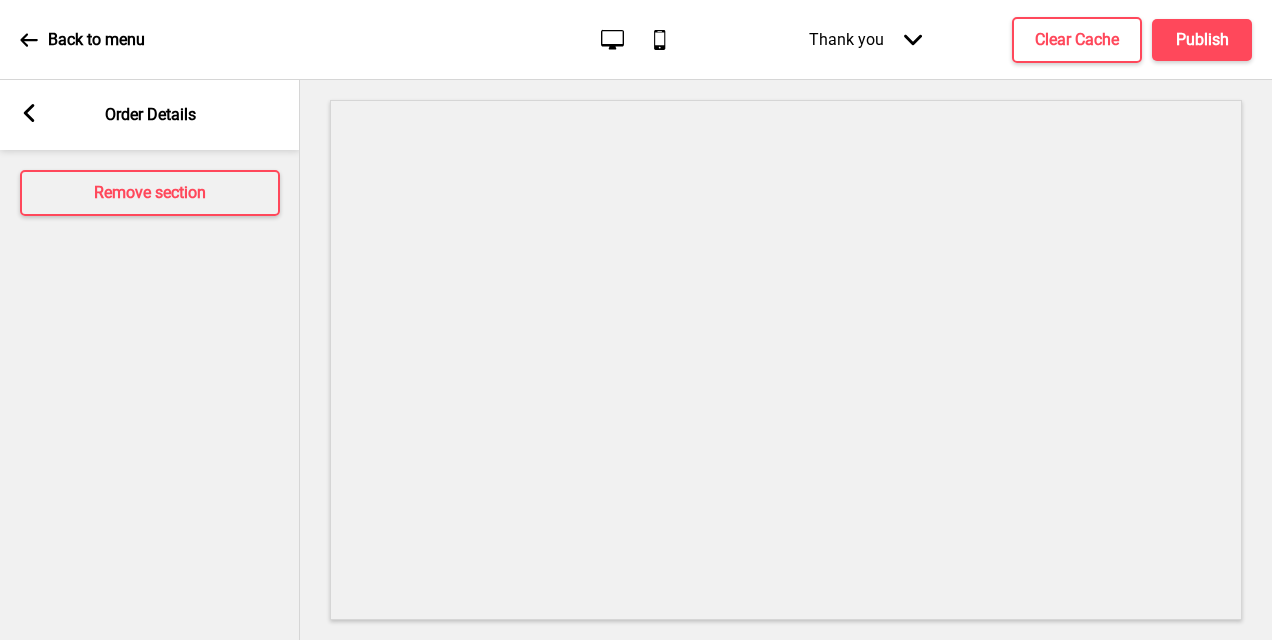 click on "Arrow left Order Details" at bounding box center [150, 115] 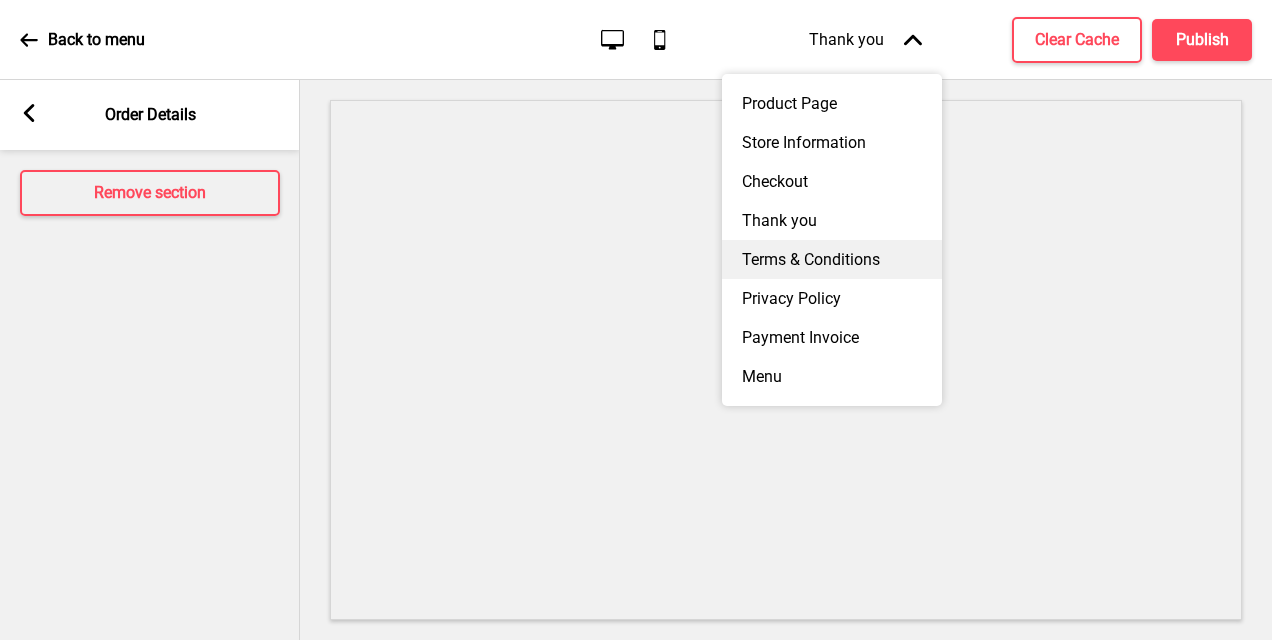 click on "Terms & Conditions" at bounding box center (832, 259) 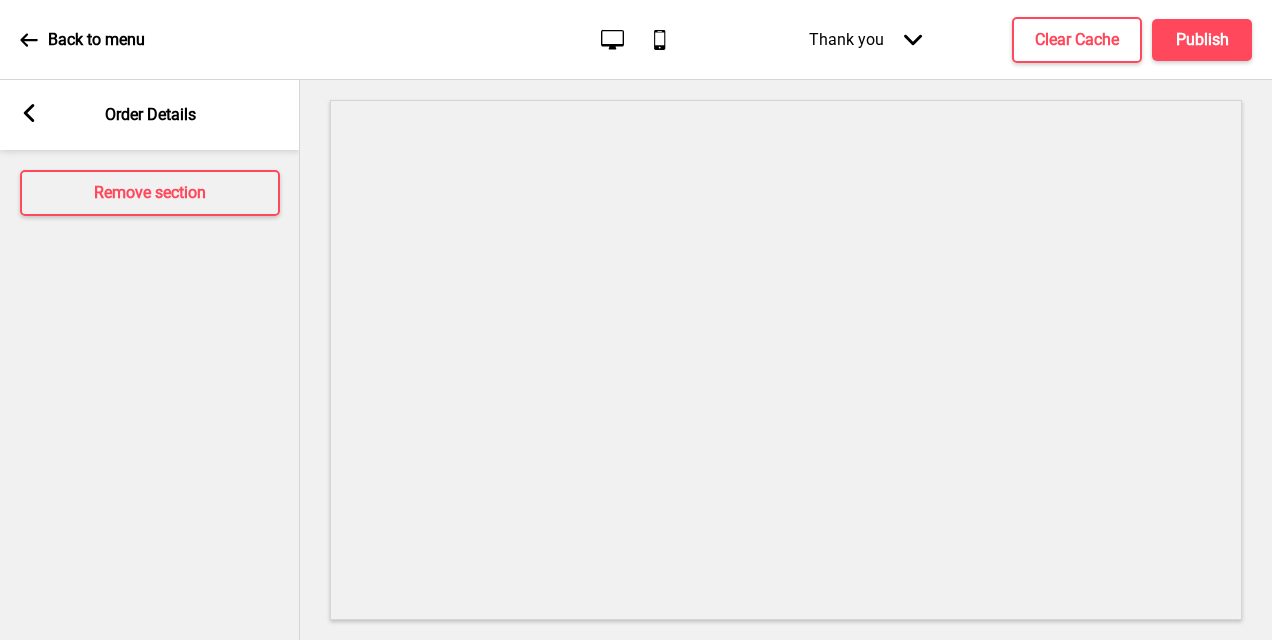 click on "Arrow left Order Details" at bounding box center [150, 115] 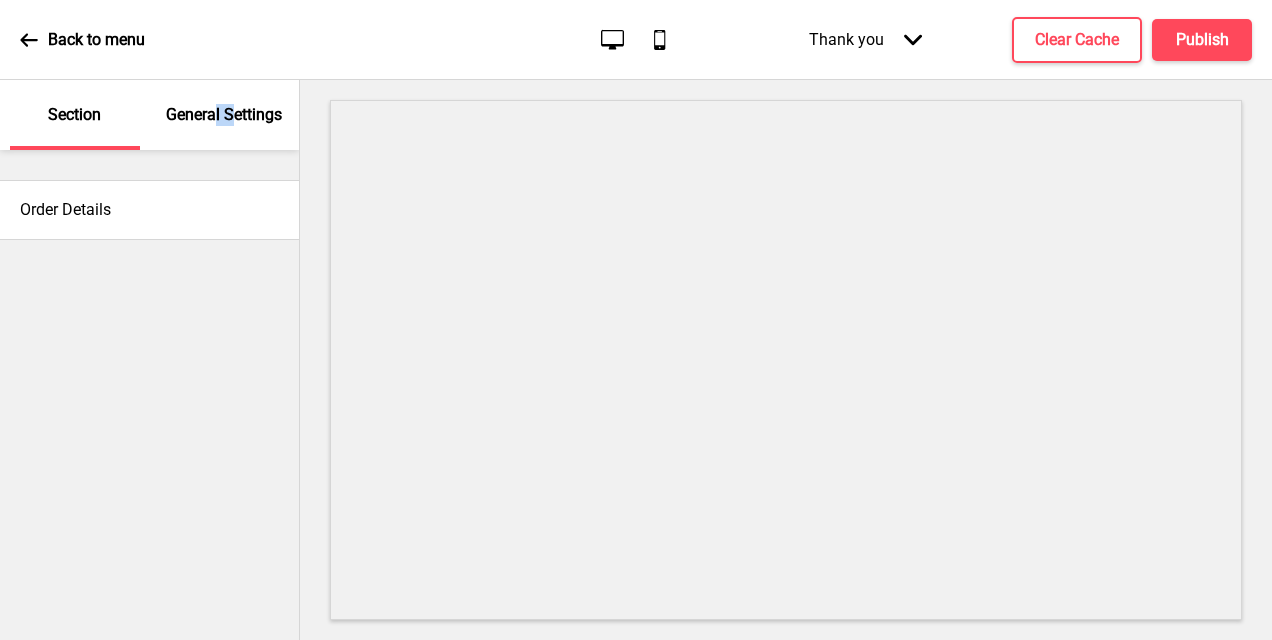 click on "General Settings" at bounding box center (224, 115) 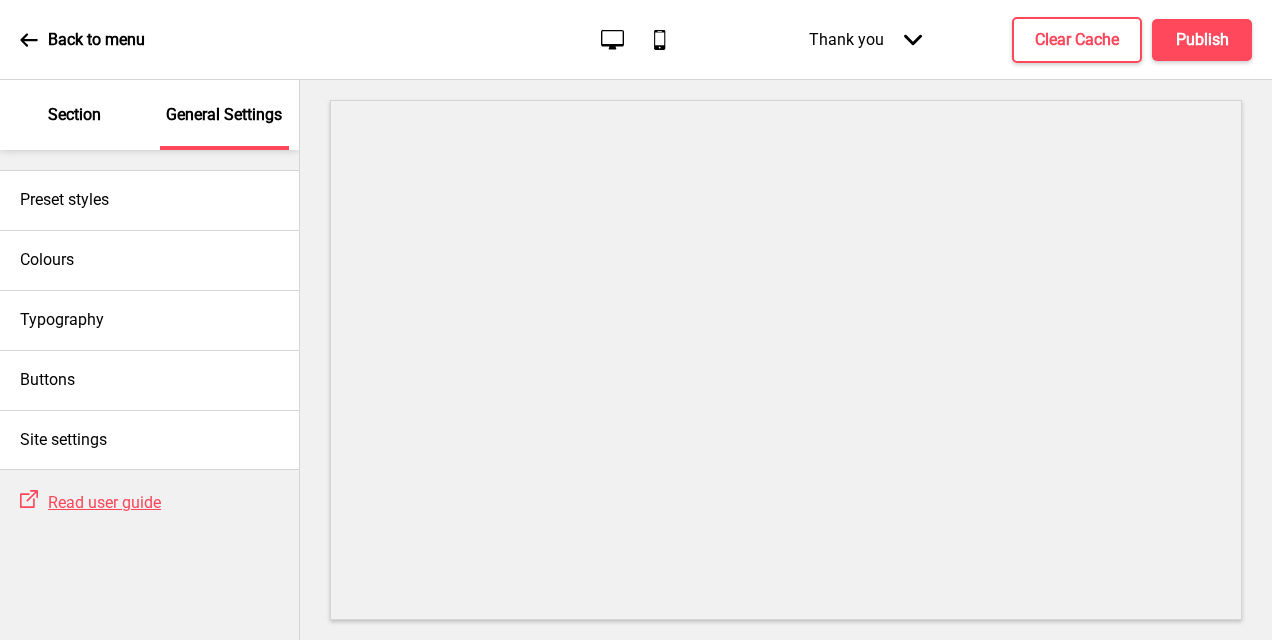 drag, startPoint x: 232, startPoint y: 124, endPoint x: 88, endPoint y: 116, distance: 144.22205 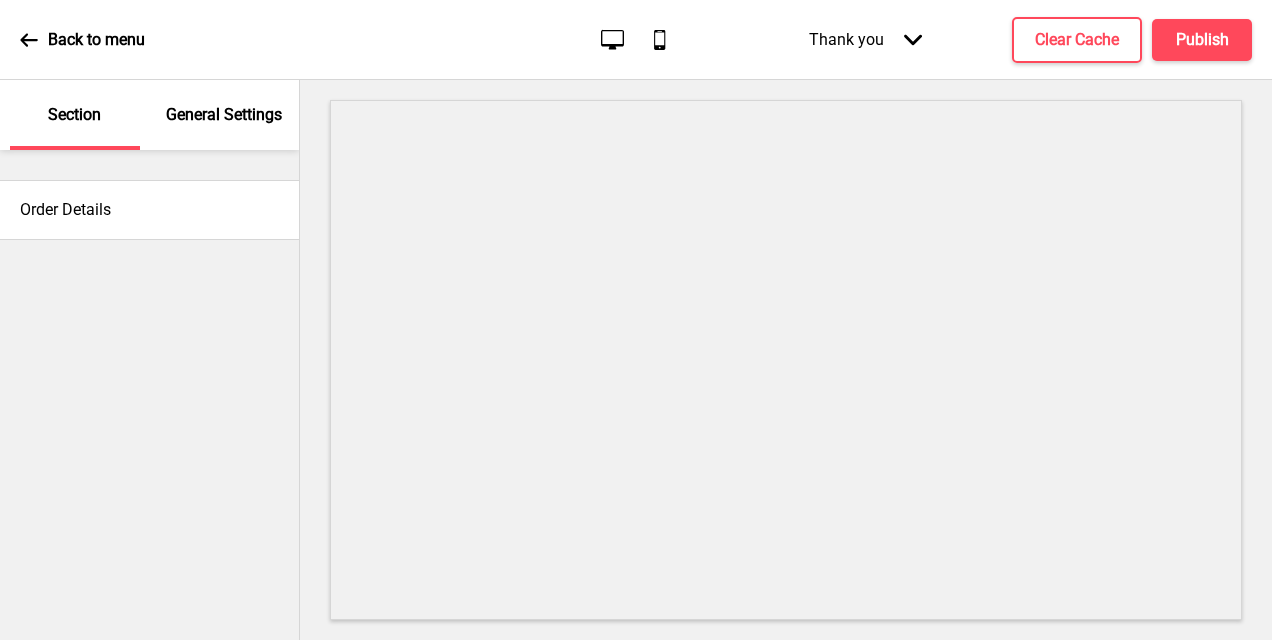 click on "Thank you Arrow down" at bounding box center [865, 39] 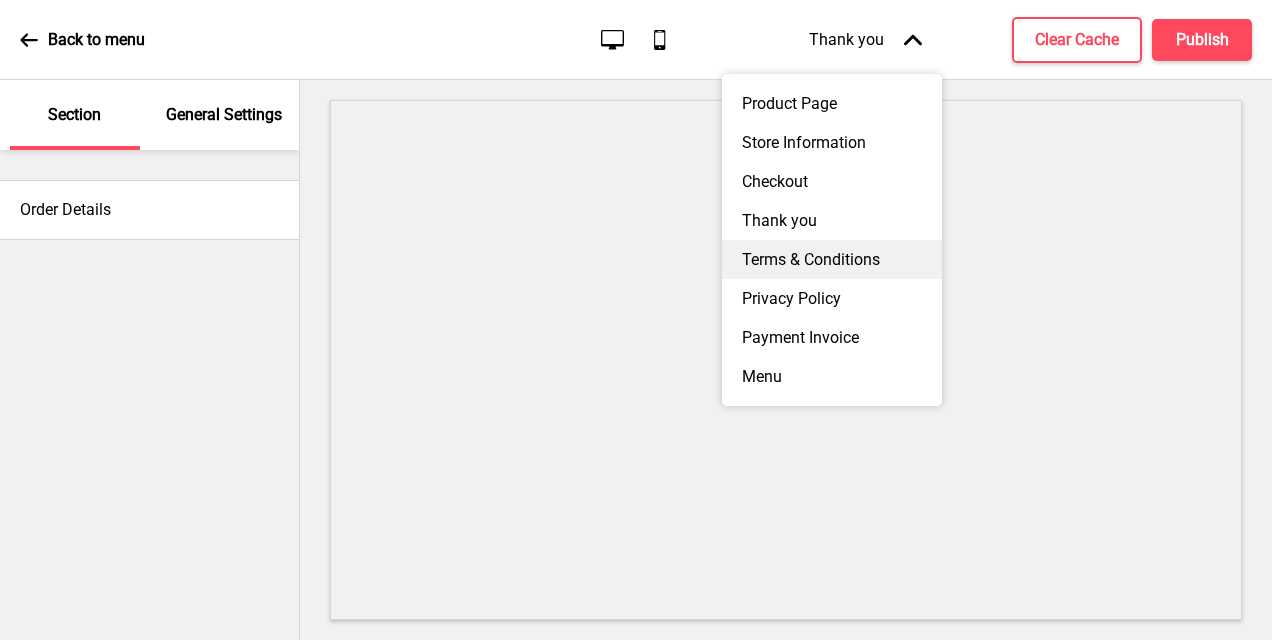 click on "Terms & Conditions" at bounding box center [832, 259] 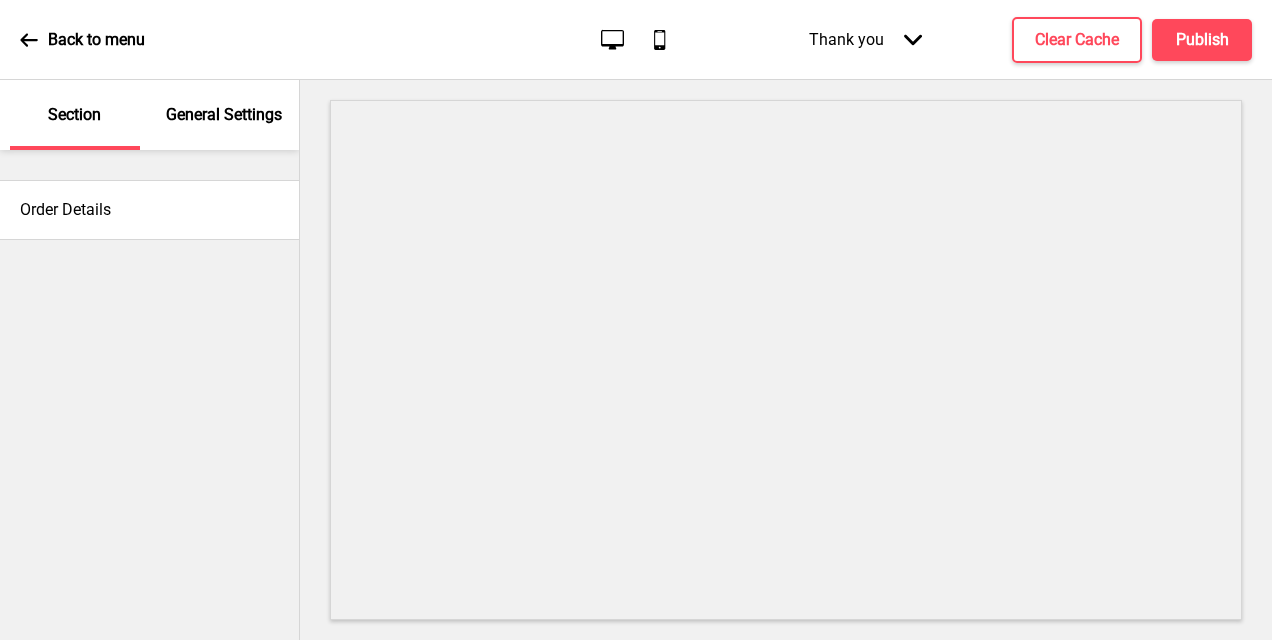 click on "Thank you Arrow down" at bounding box center [865, 39] 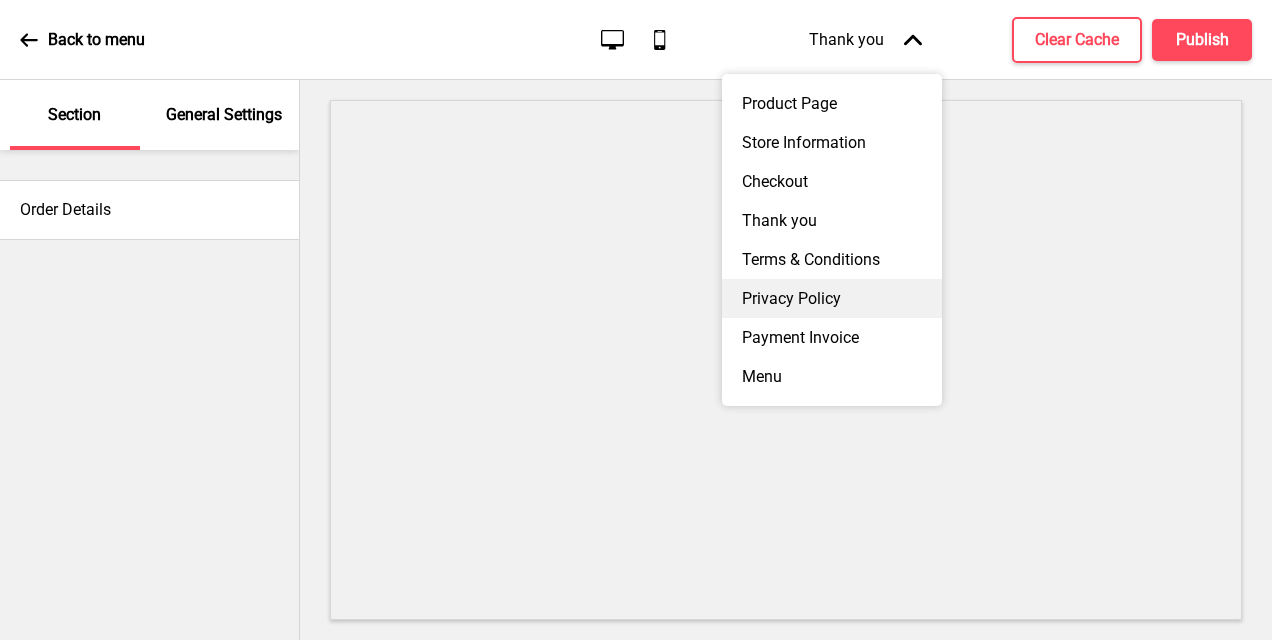 click on "Privacy Policy" at bounding box center [832, 298] 